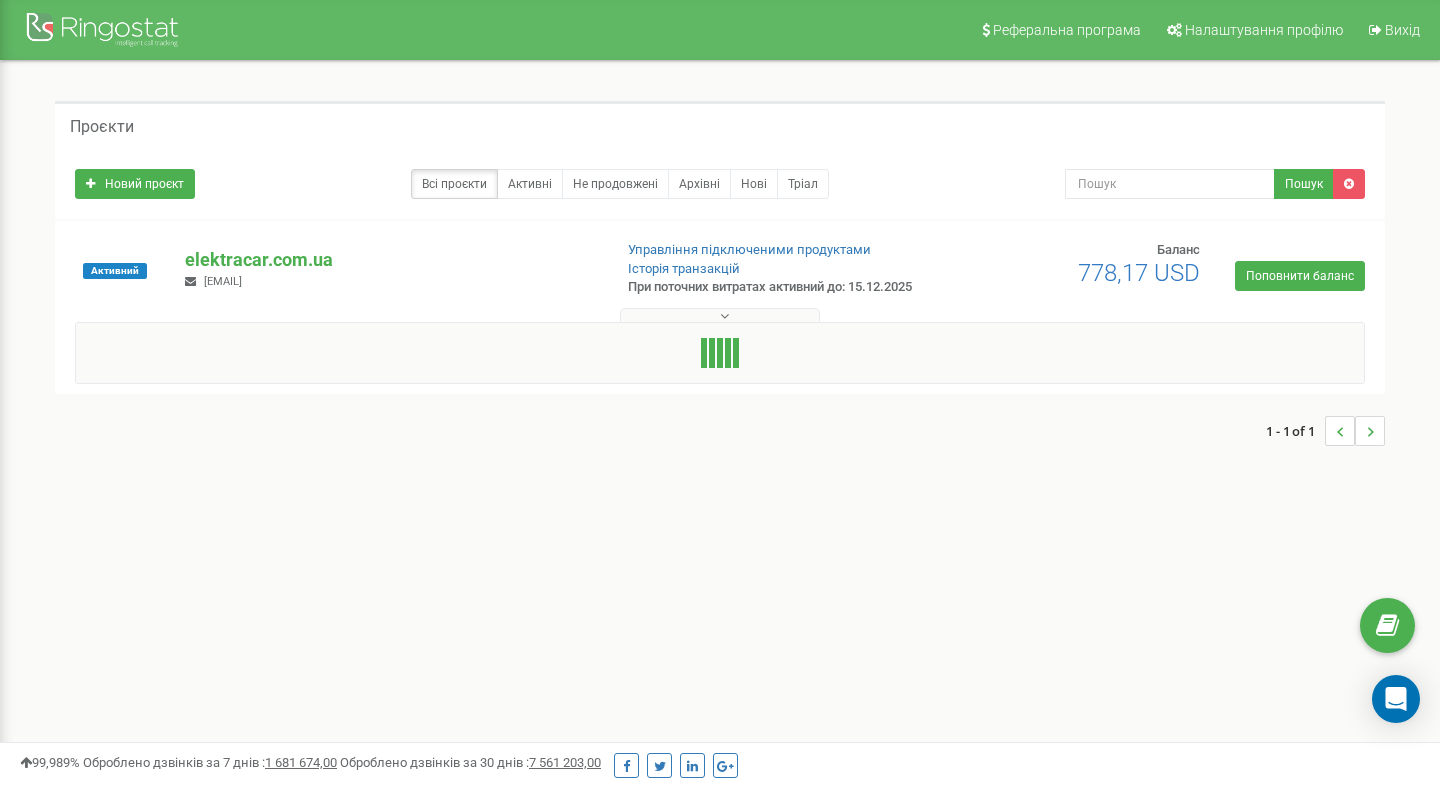 scroll, scrollTop: 0, scrollLeft: 0, axis: both 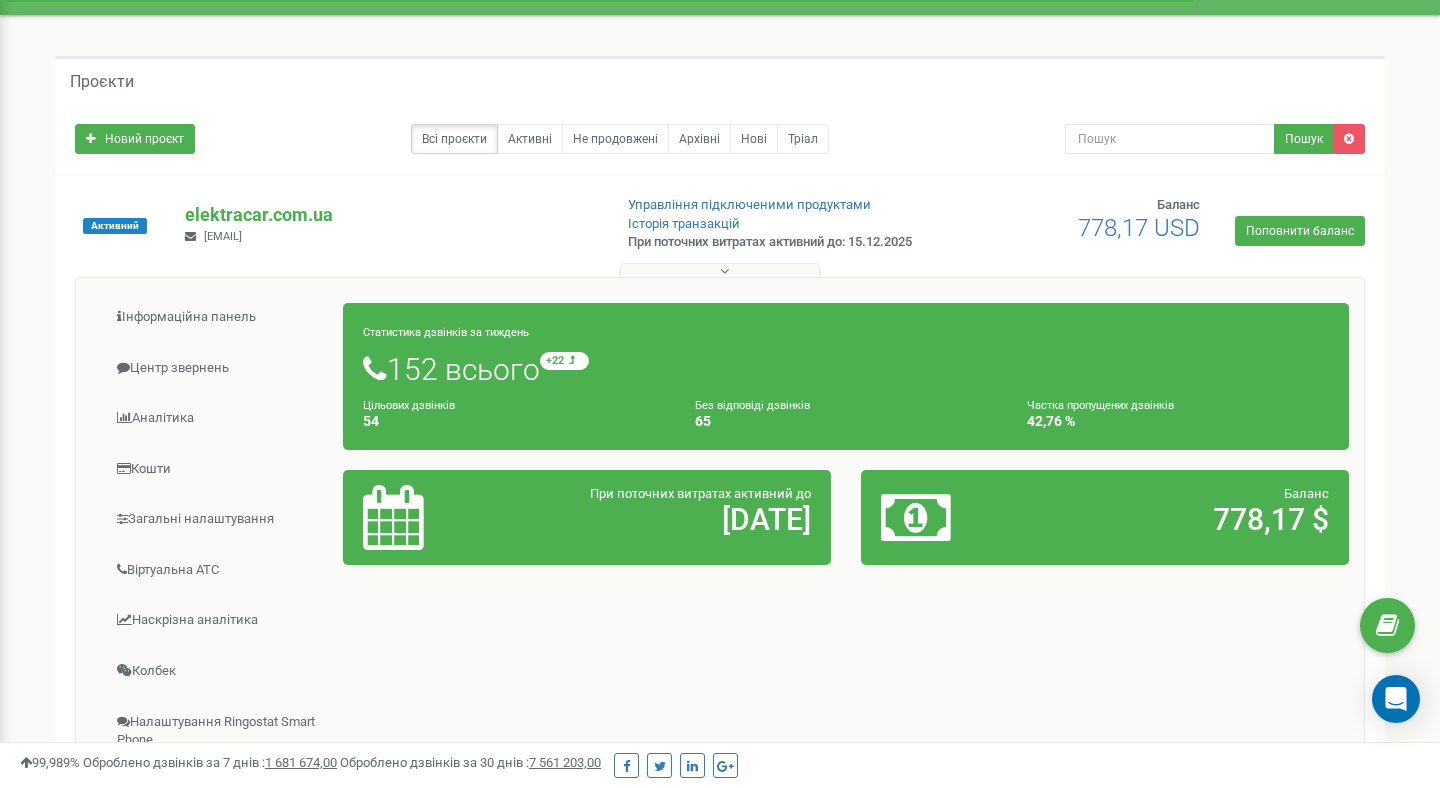 click on "152 всього
+22                                   відносно минулого тижня" at bounding box center [846, 369] 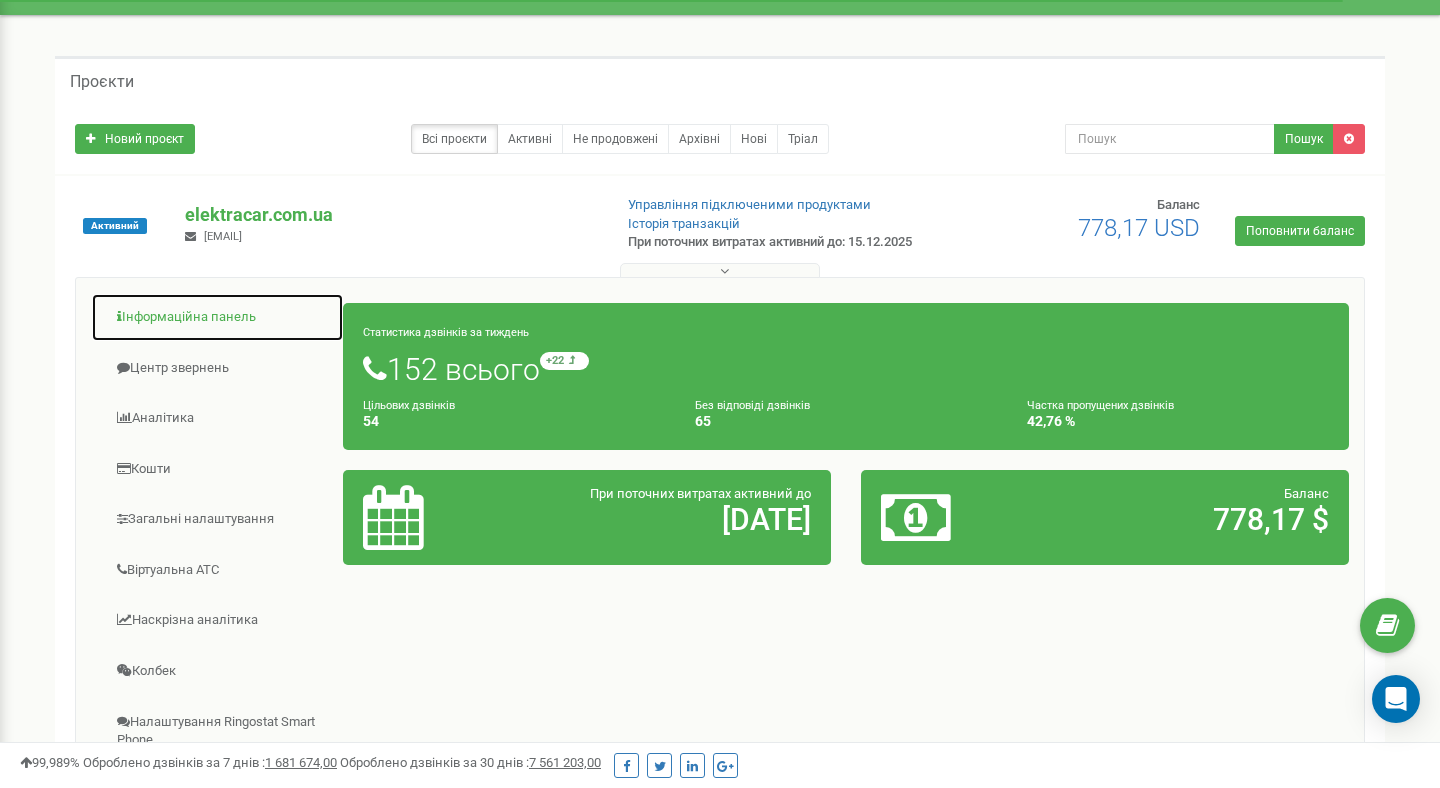 click on "Інформаційна панель" at bounding box center (217, 317) 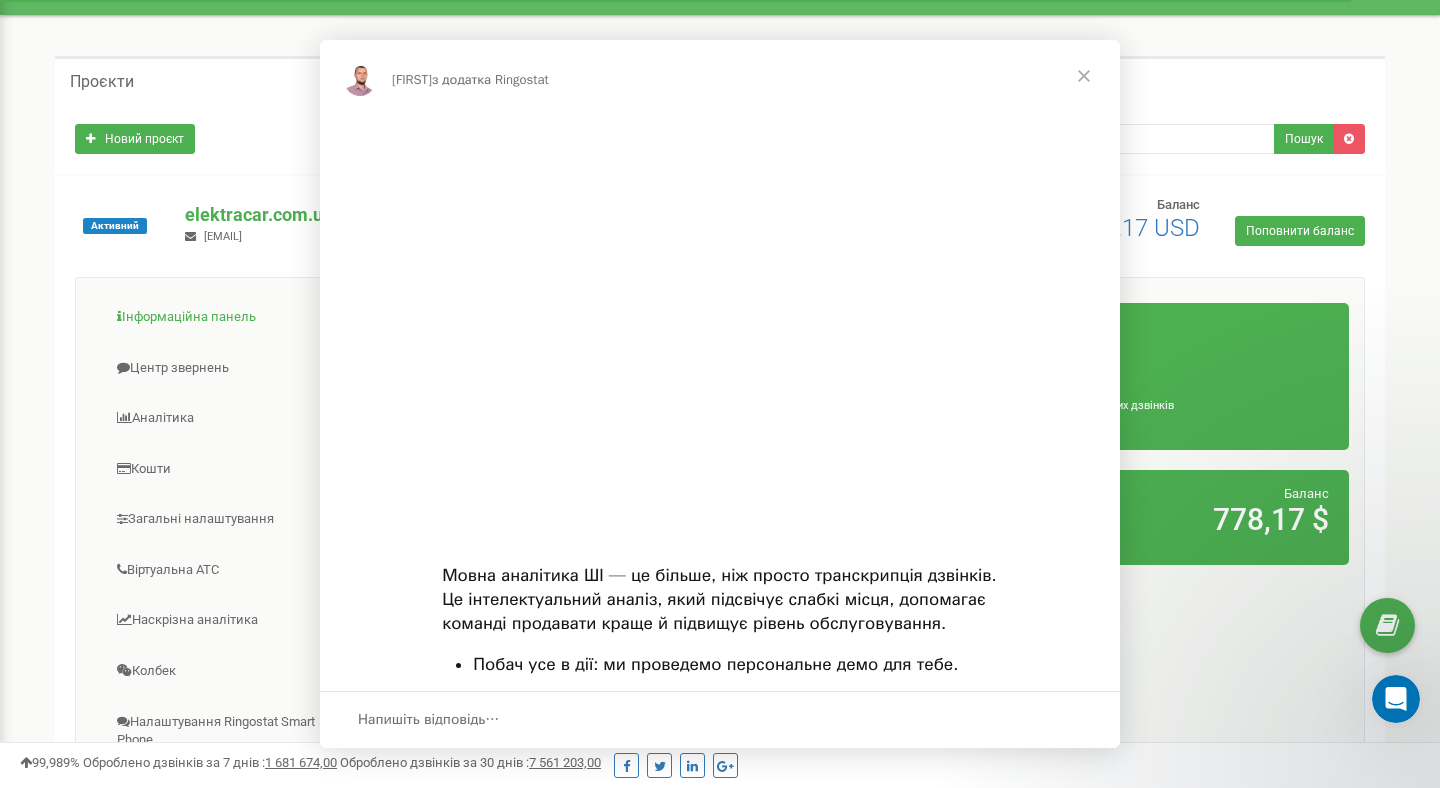 scroll, scrollTop: 0, scrollLeft: 0, axis: both 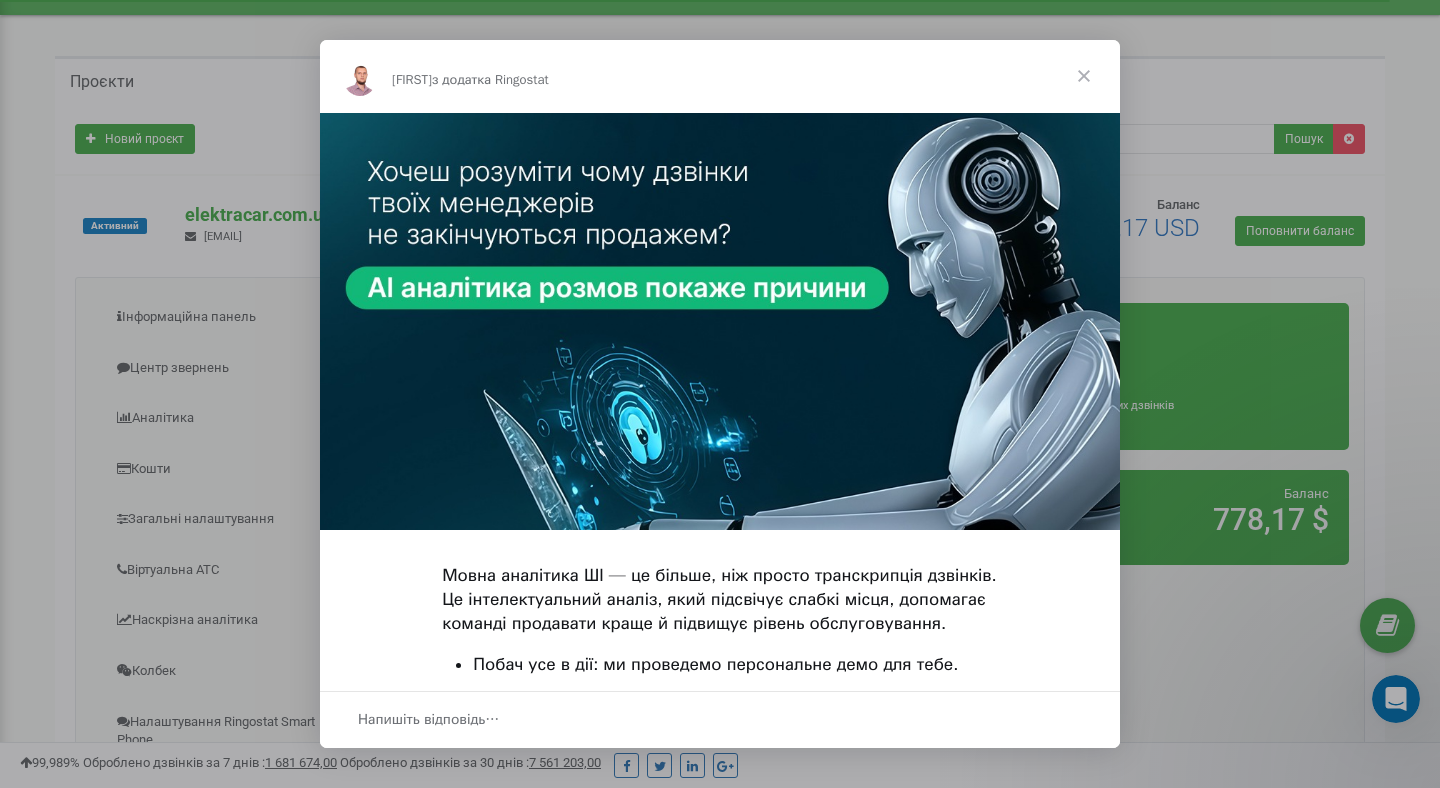 click at bounding box center [1084, 76] 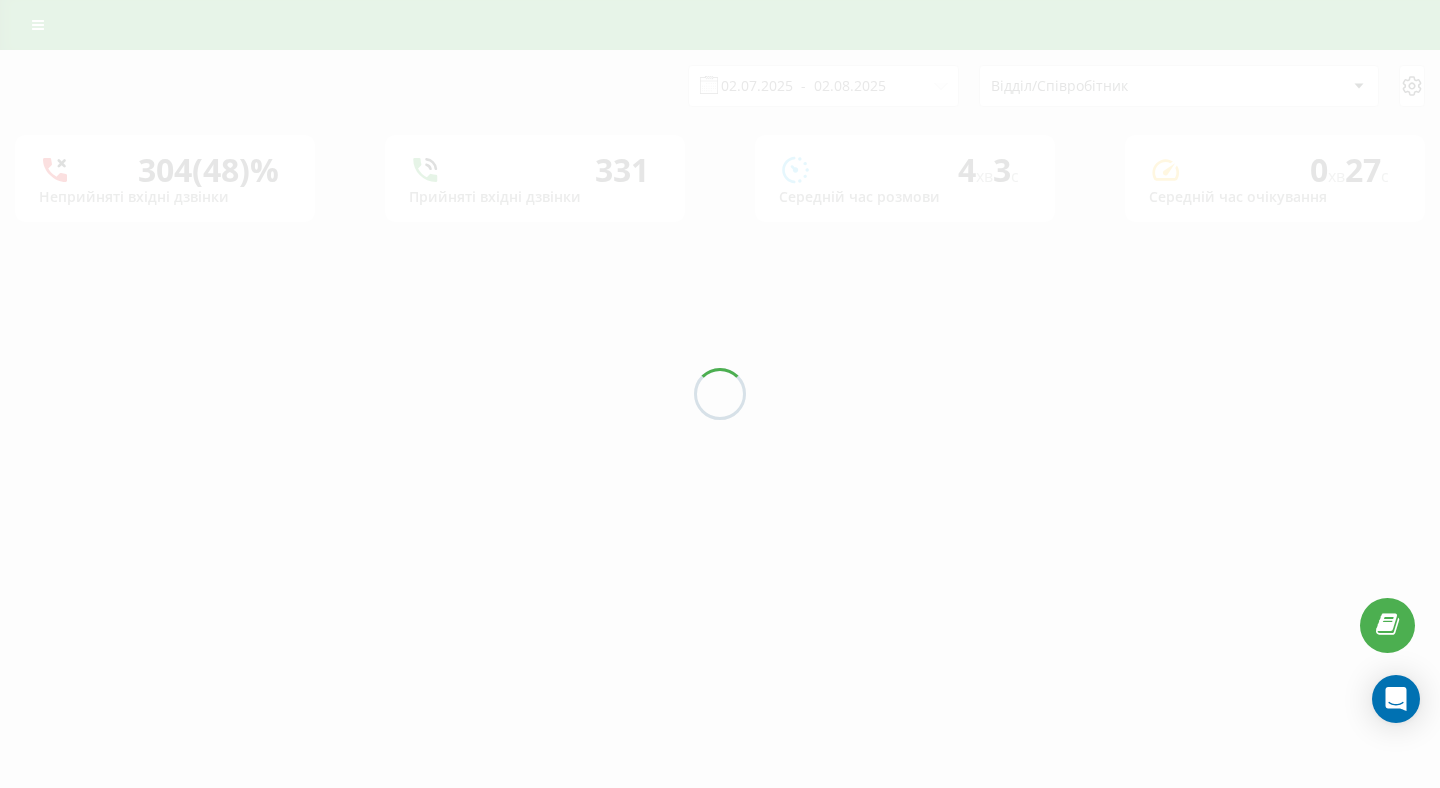 scroll, scrollTop: 0, scrollLeft: 0, axis: both 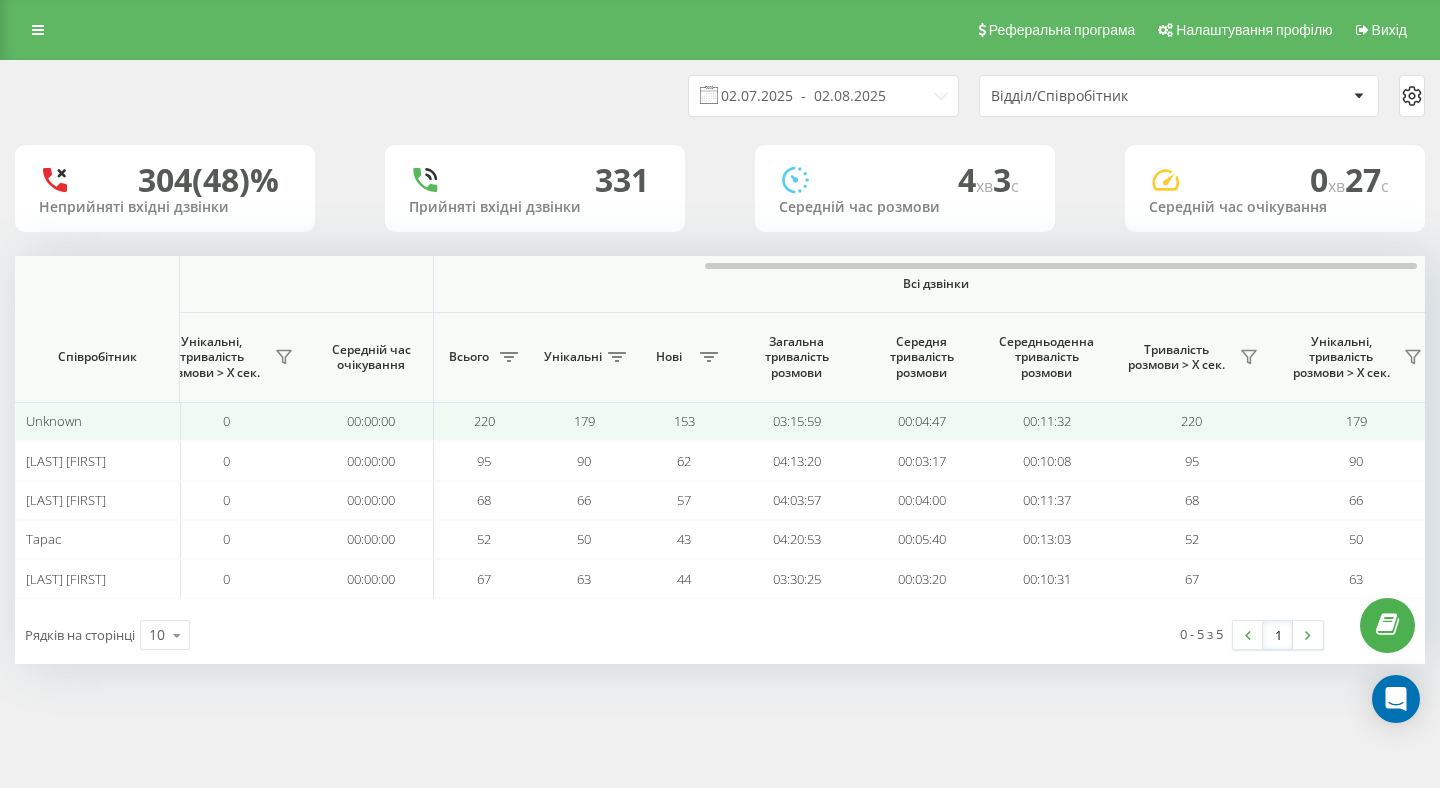 click on "179" at bounding box center (584, 421) 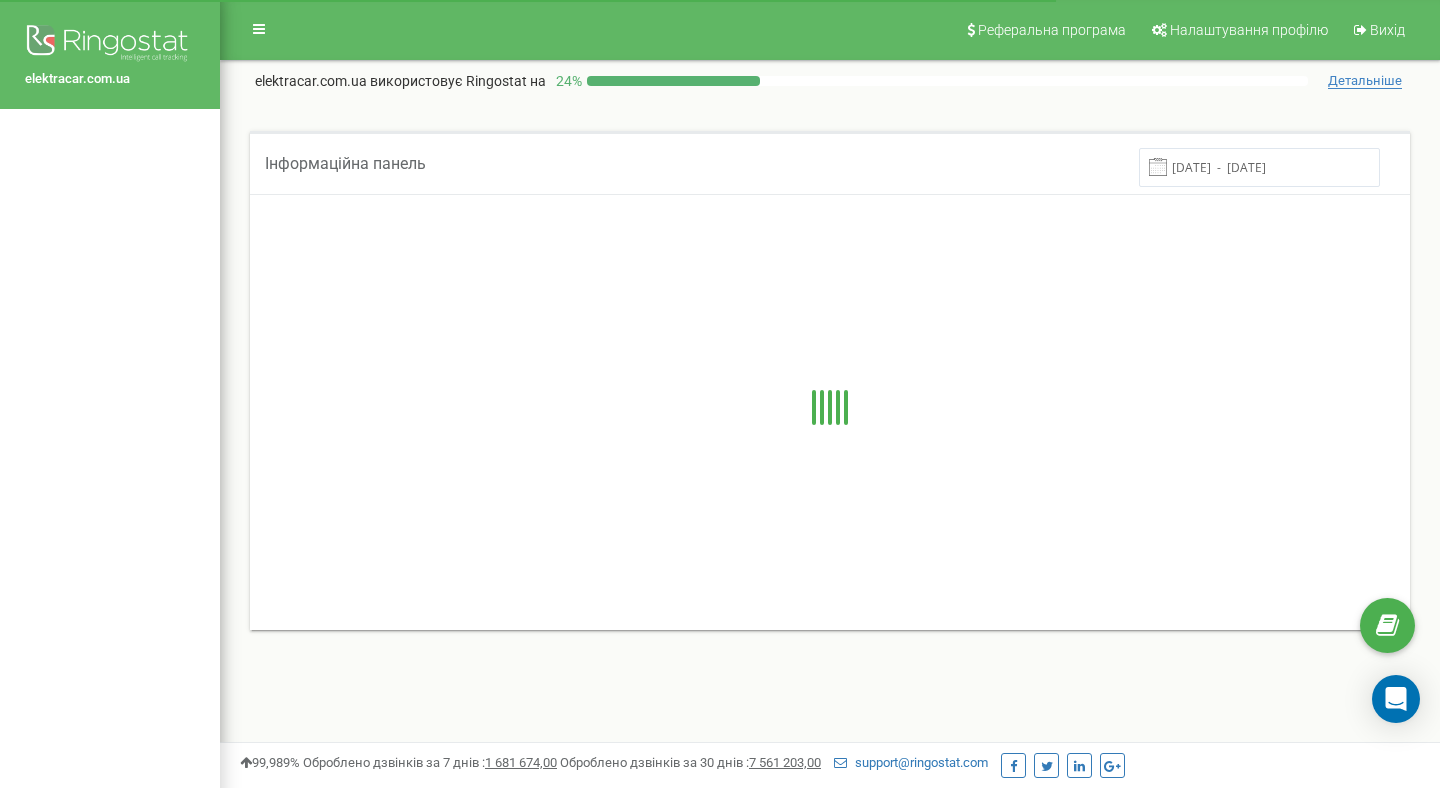 scroll, scrollTop: 412, scrollLeft: 0, axis: vertical 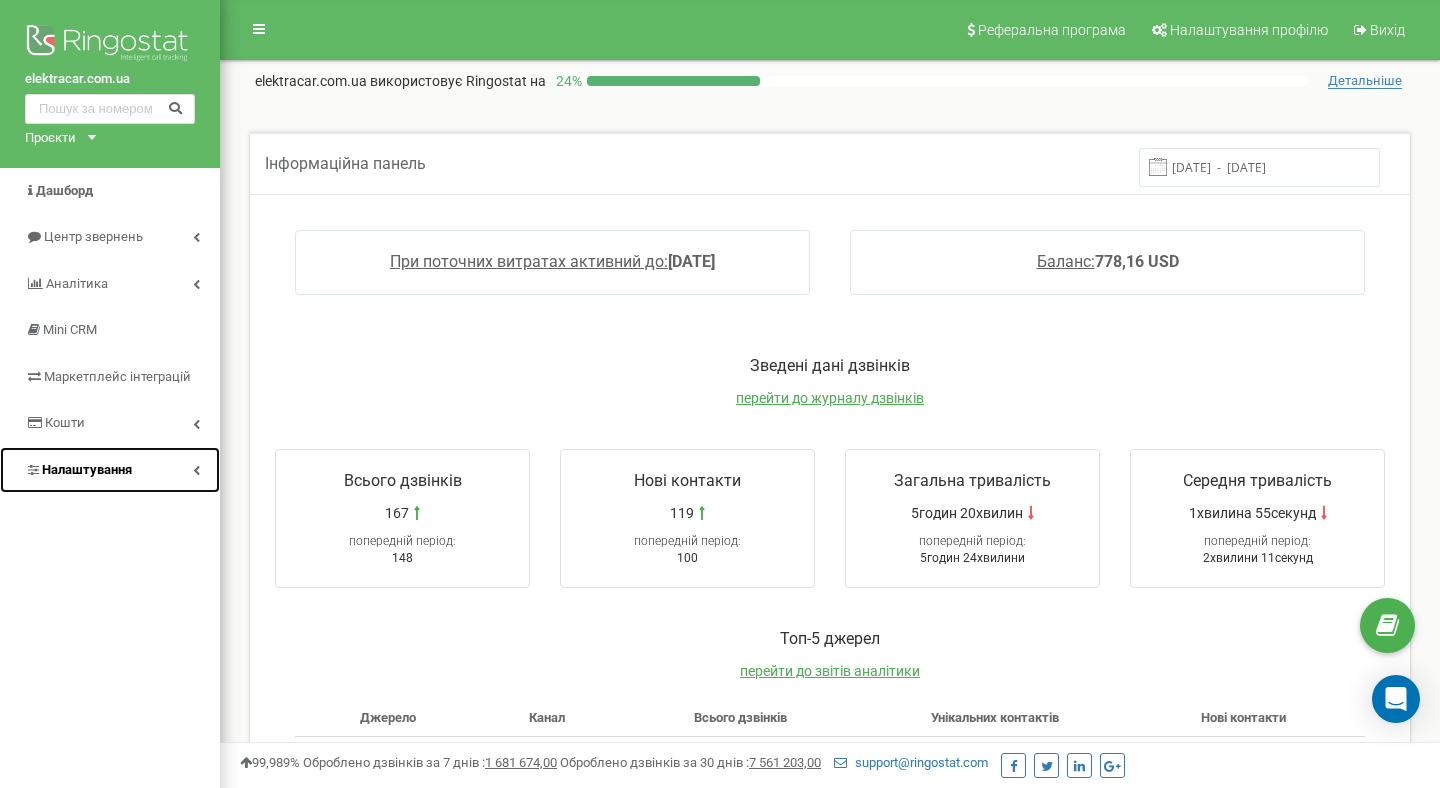 click at bounding box center (196, 470) 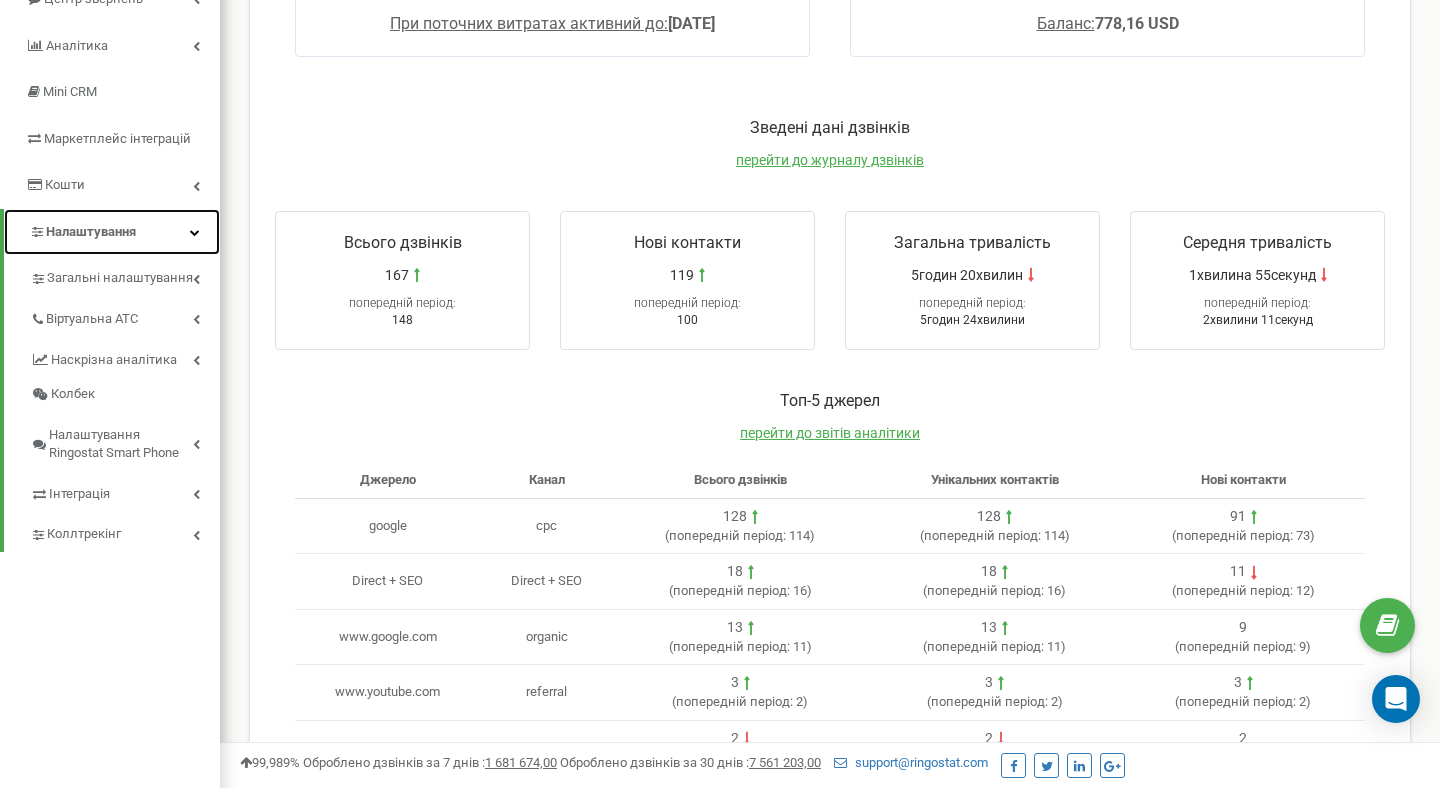 scroll, scrollTop: 292, scrollLeft: 0, axis: vertical 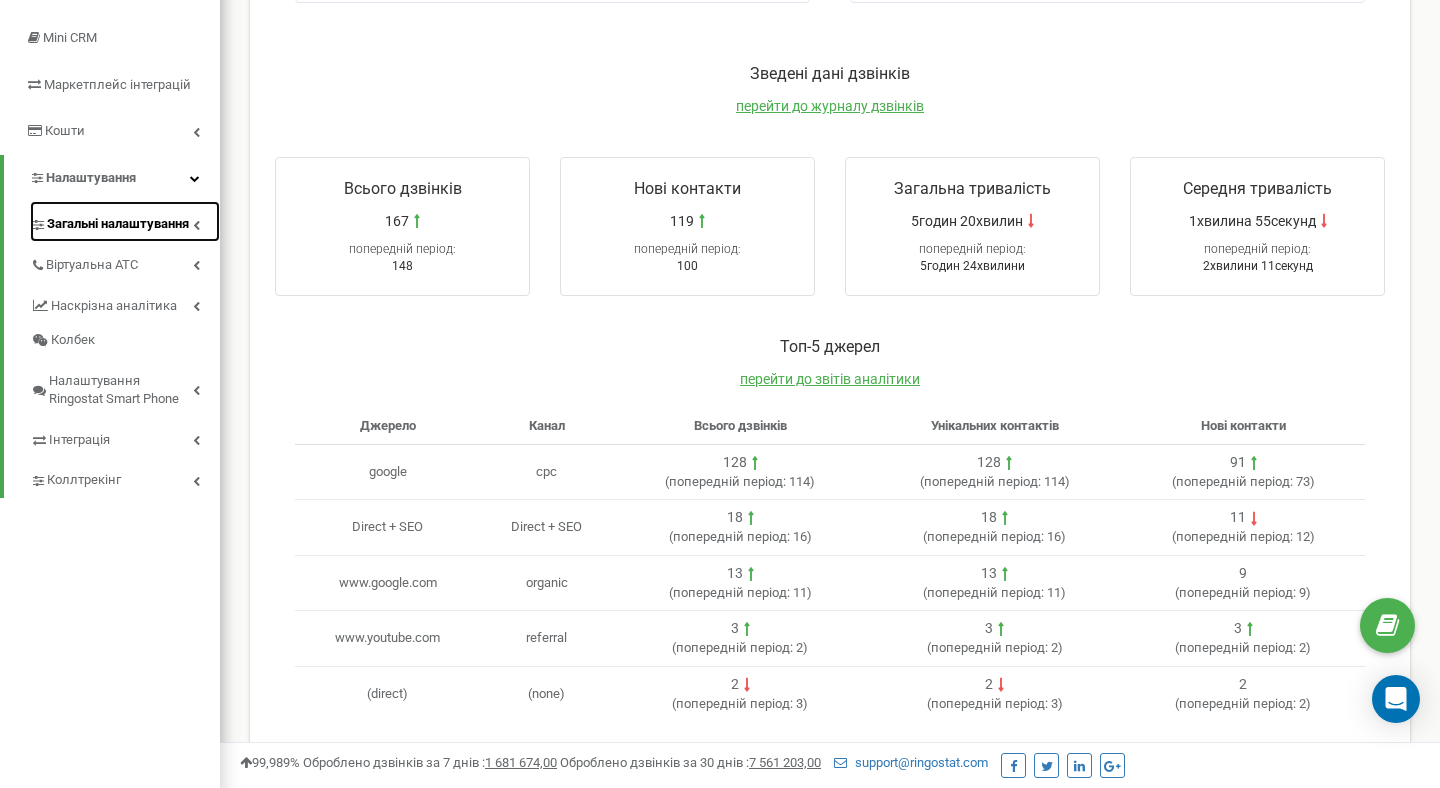 click on "Загальні налаштування" at bounding box center [125, 221] 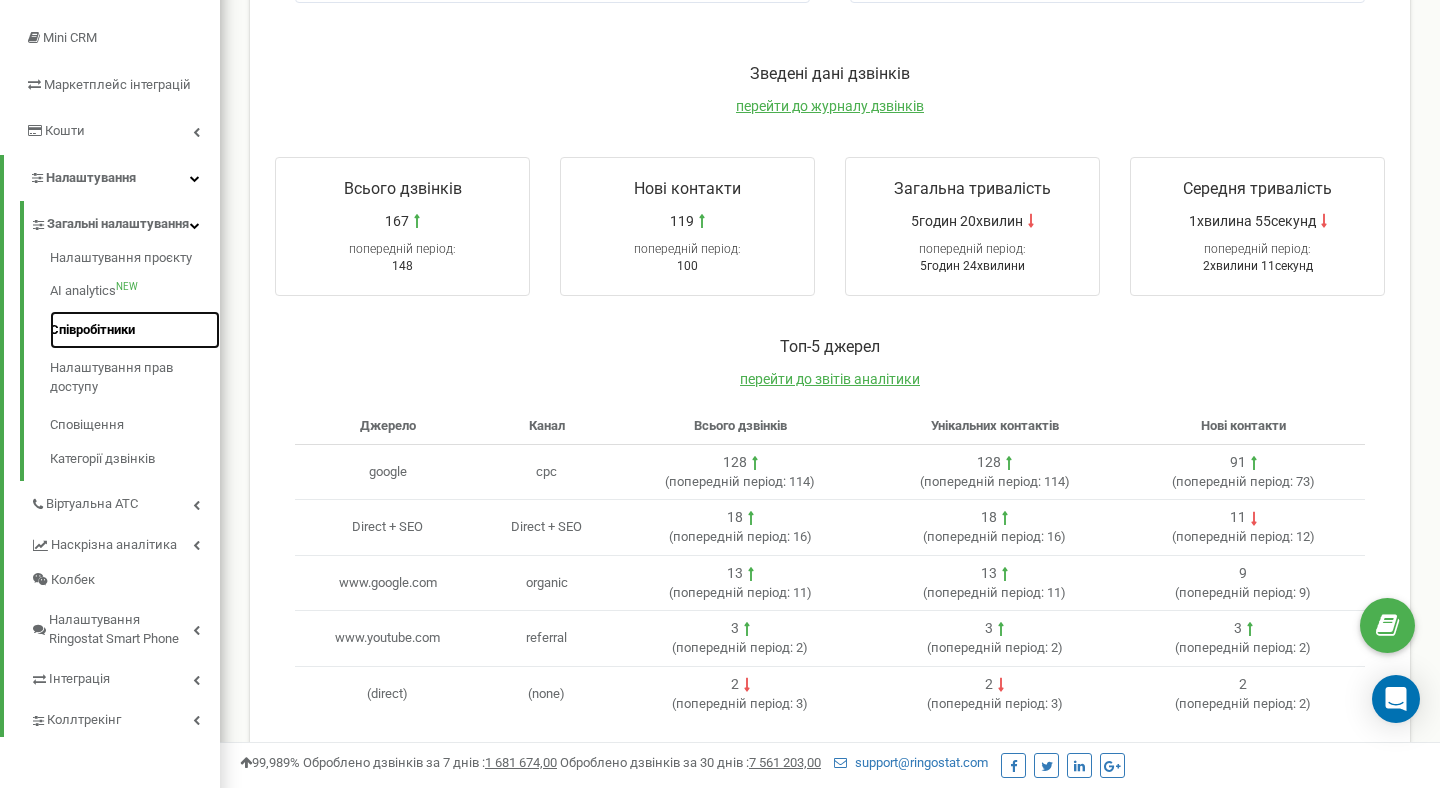click on "Співробітники" at bounding box center (135, 330) 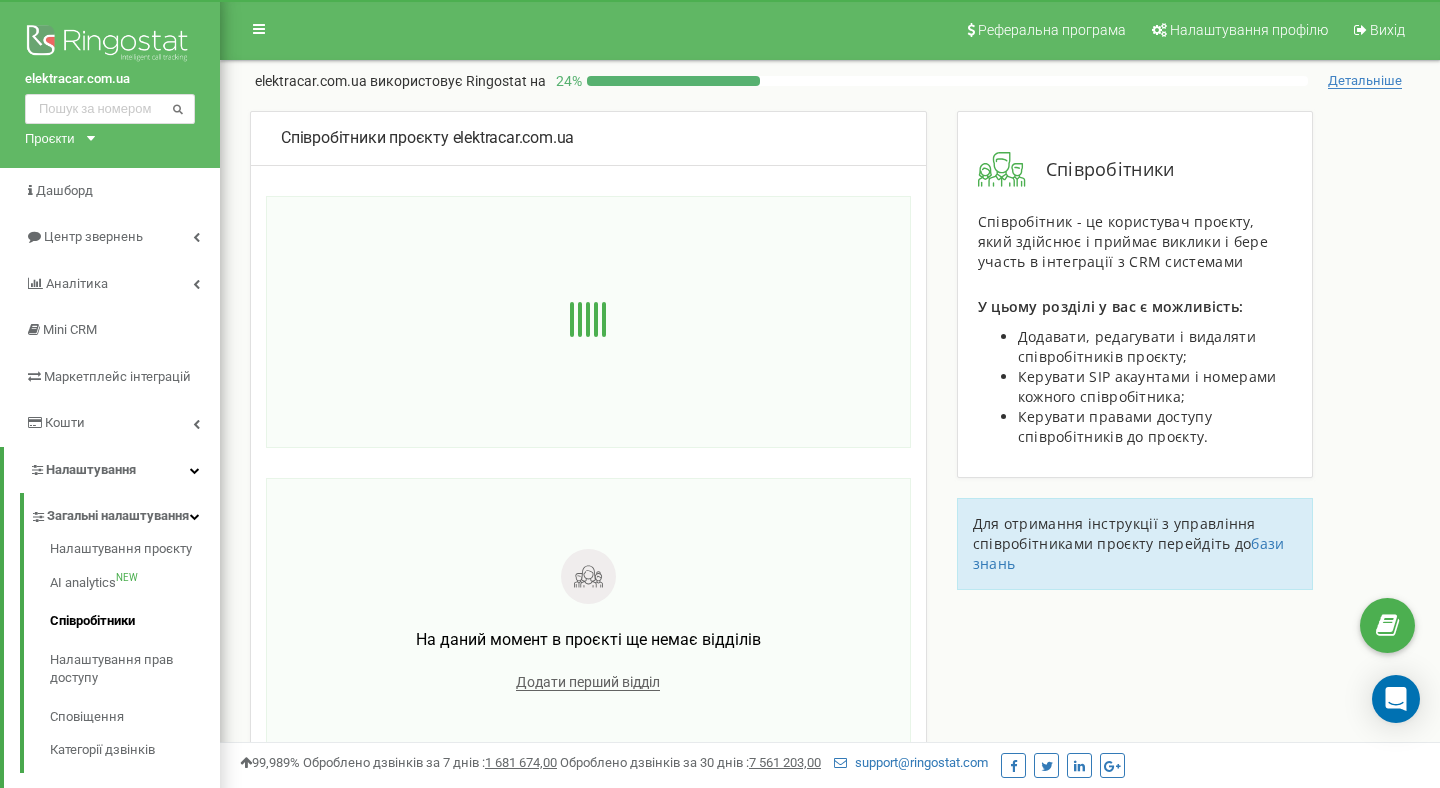 scroll, scrollTop: 0, scrollLeft: 0, axis: both 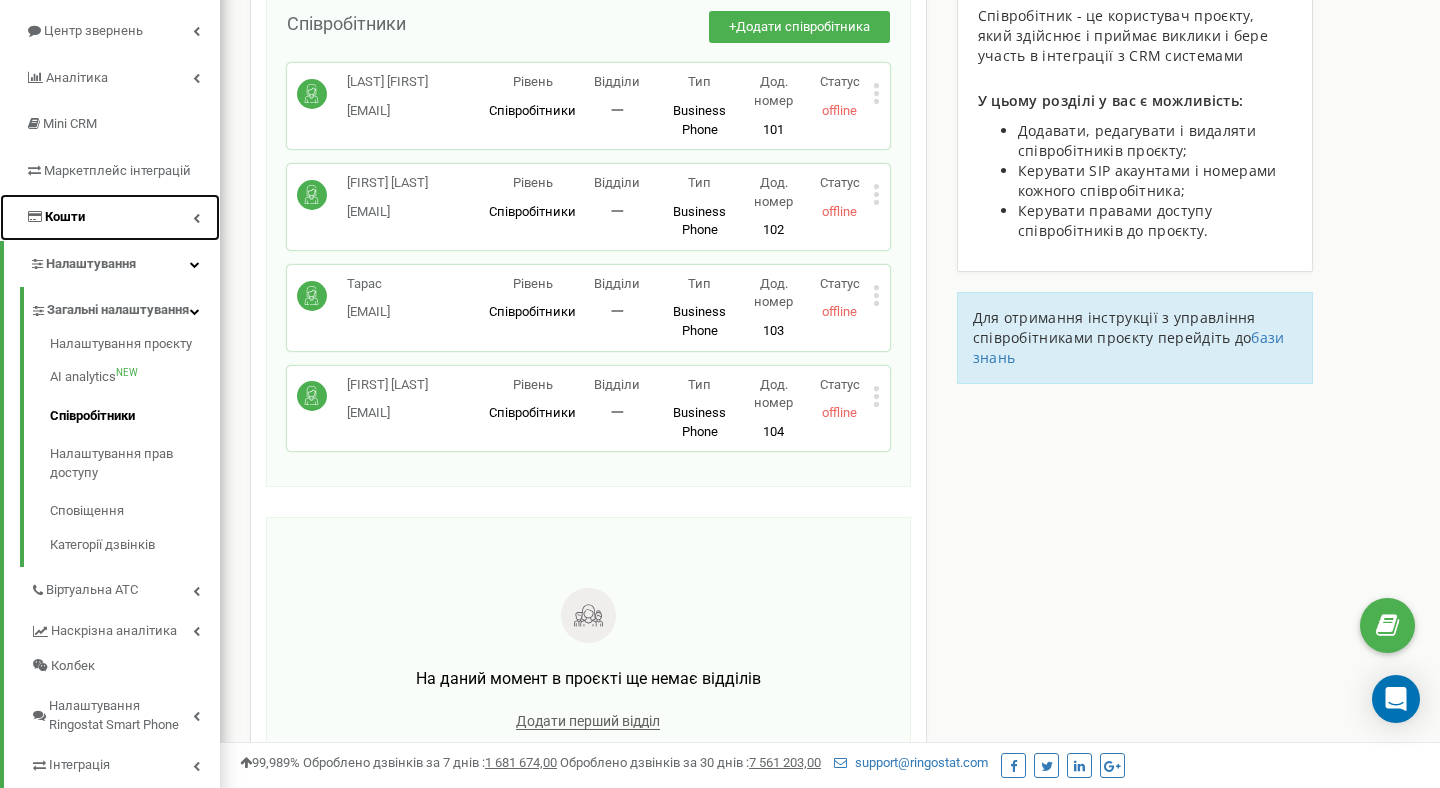 click on "Кошти" at bounding box center (110, 217) 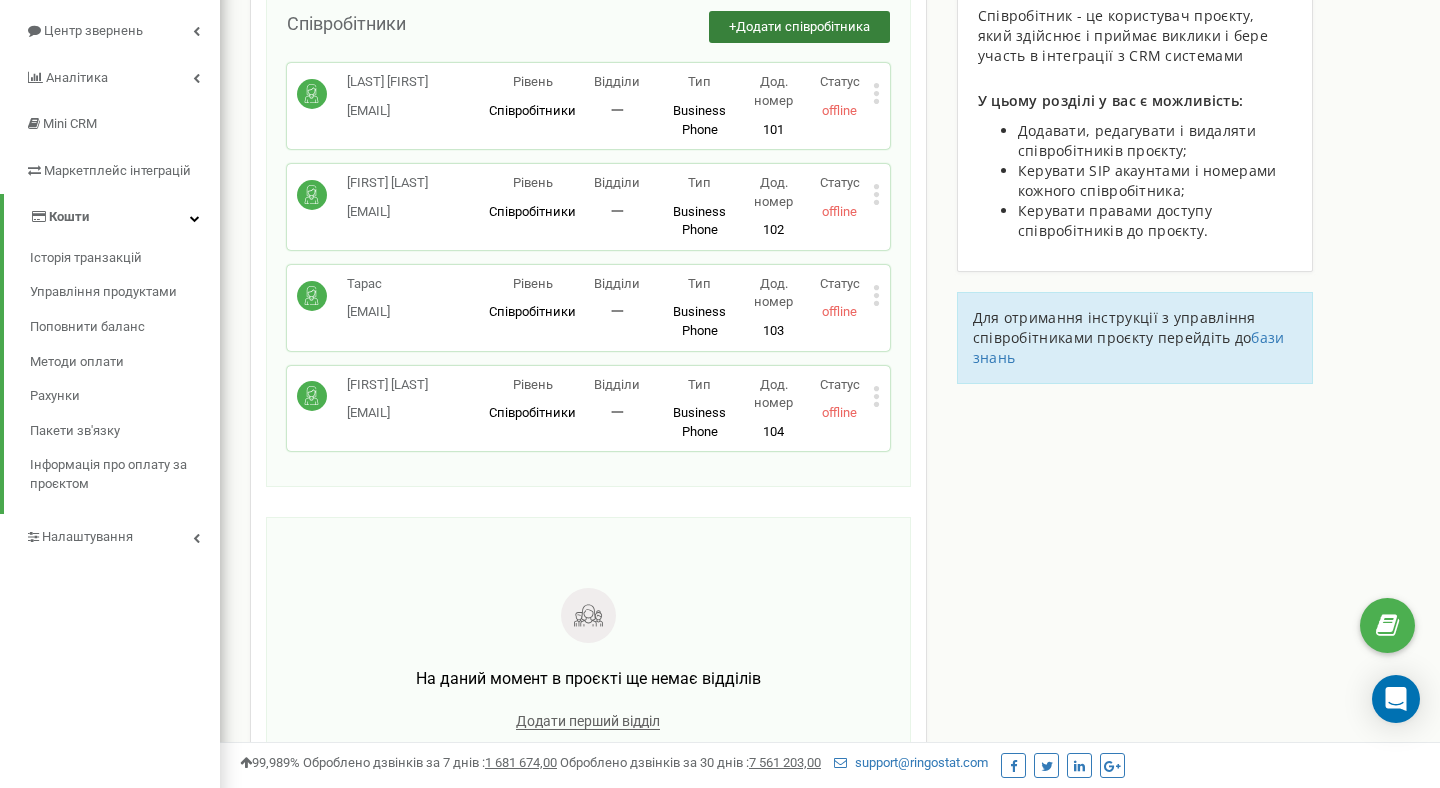 click on "+  Додати співробітника" at bounding box center [799, 27] 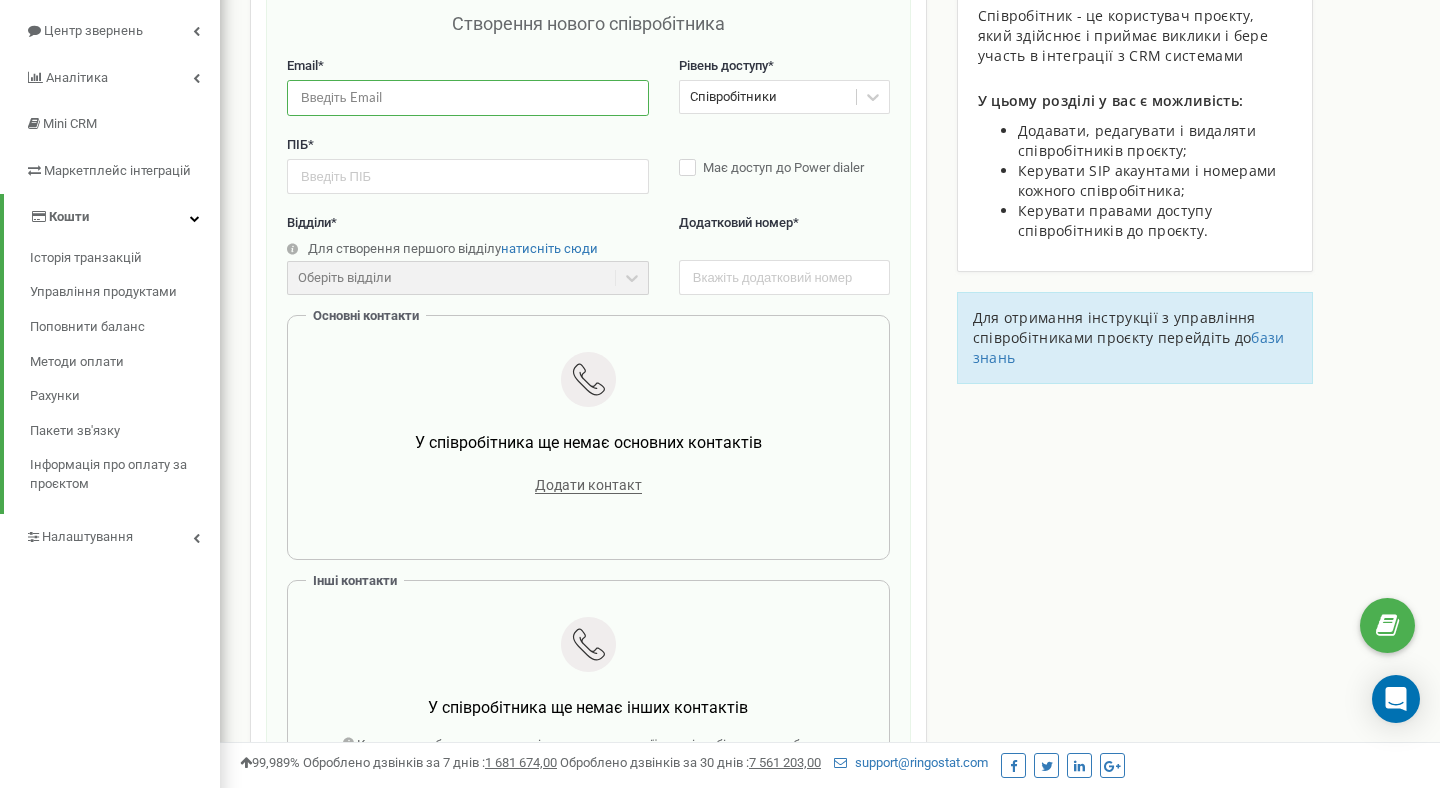 click at bounding box center (468, 97) 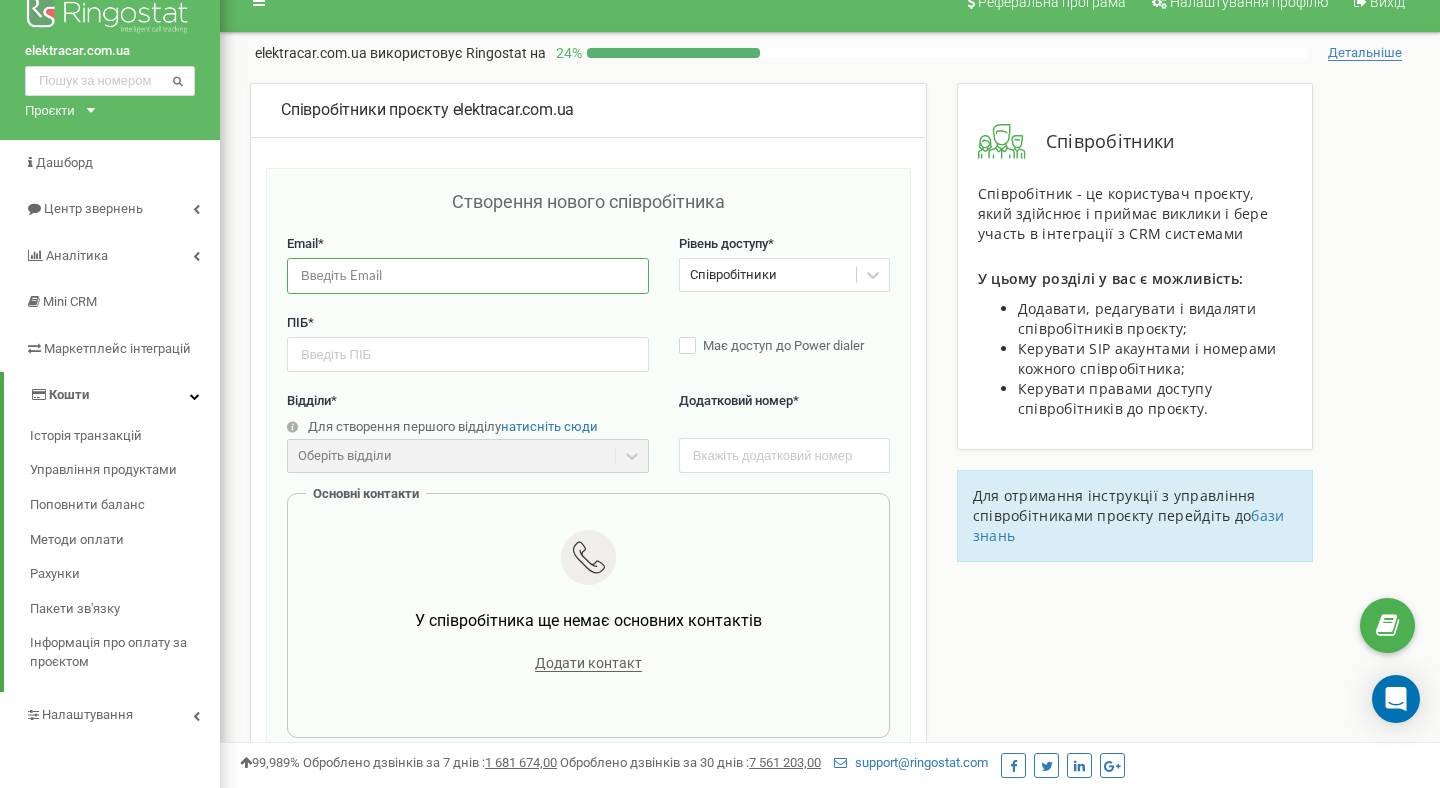 scroll, scrollTop: 0, scrollLeft: 0, axis: both 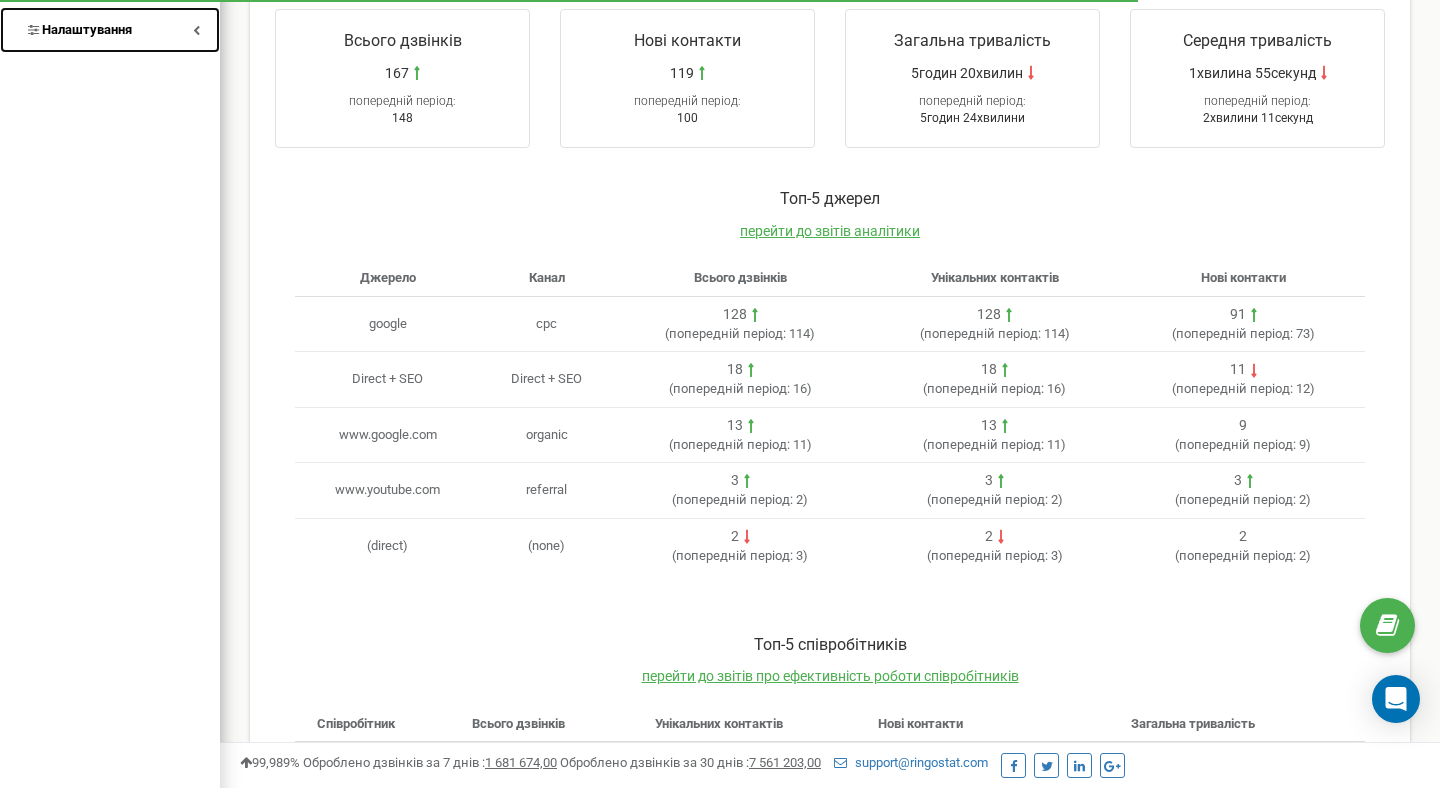 click on "Налаштування" at bounding box center (110, 30) 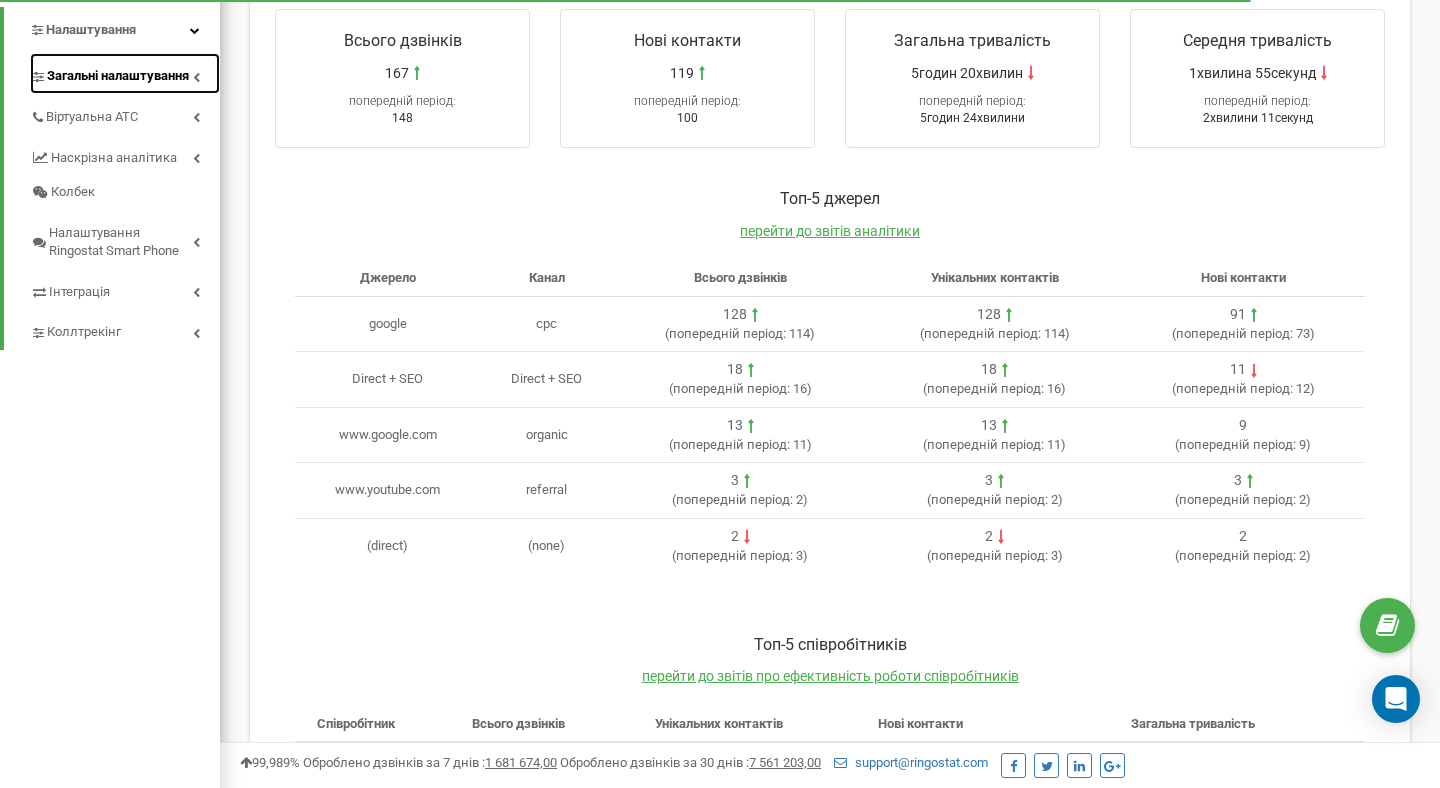 click on "Загальні налаштування" at bounding box center (118, 76) 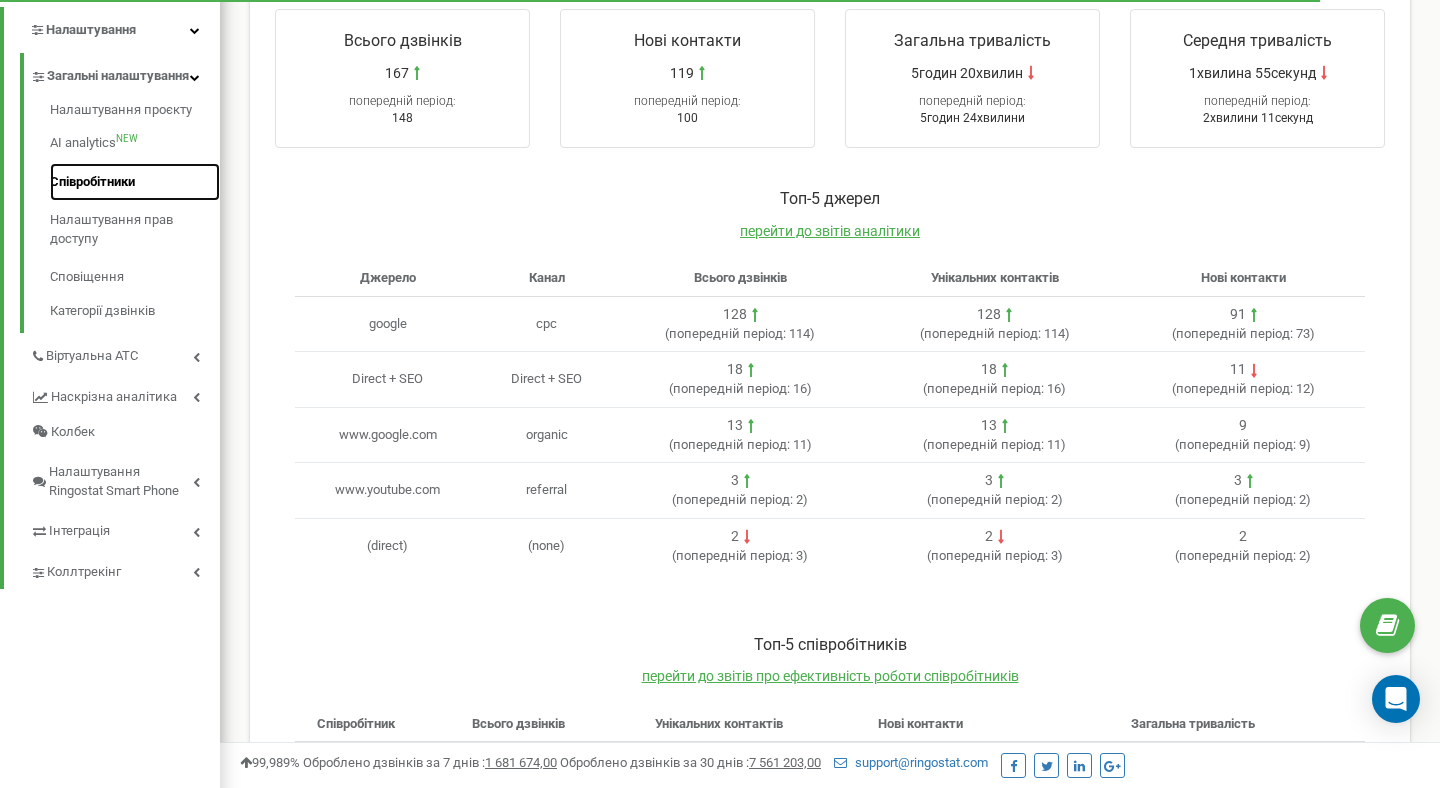 click on "Співробітники" at bounding box center [135, 182] 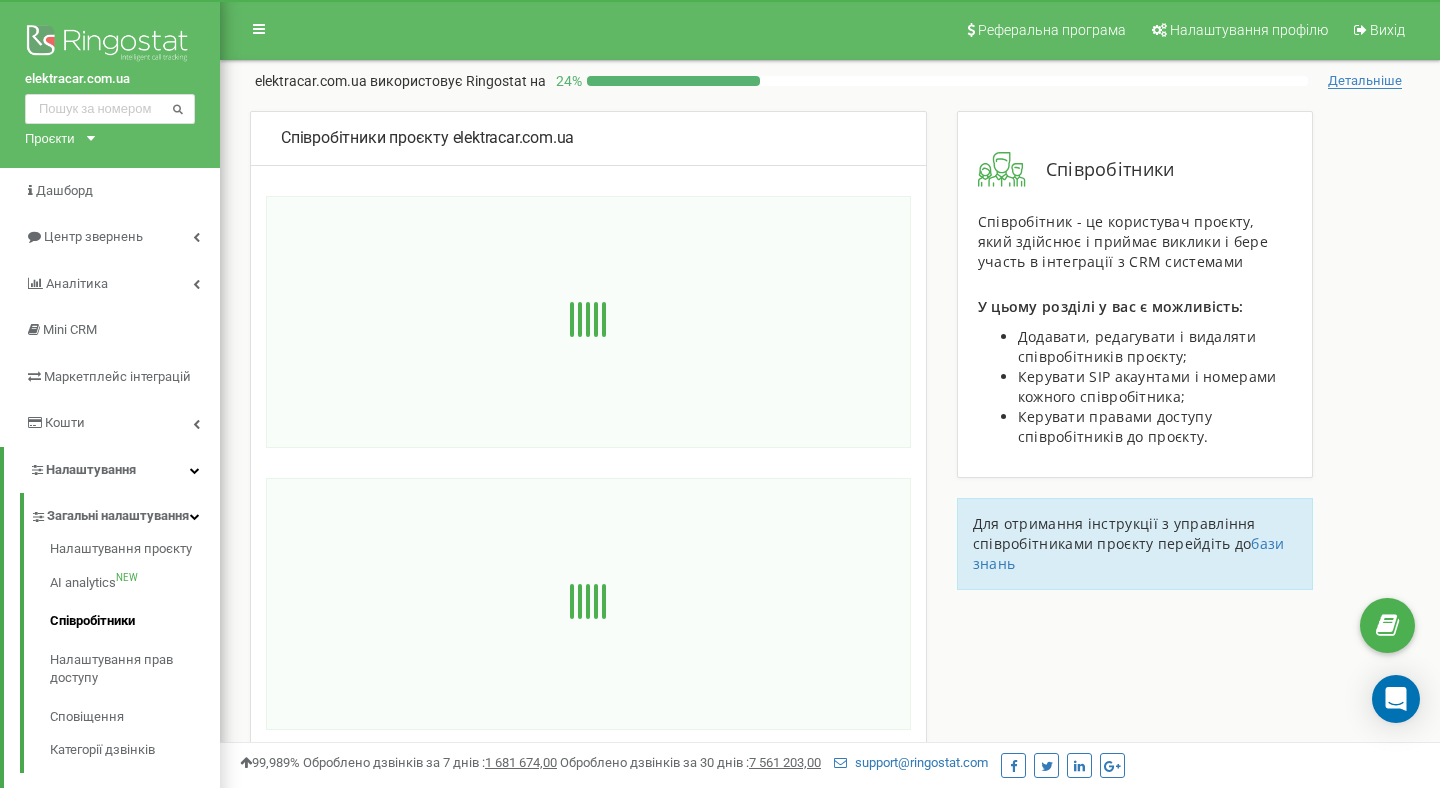scroll, scrollTop: 0, scrollLeft: 0, axis: both 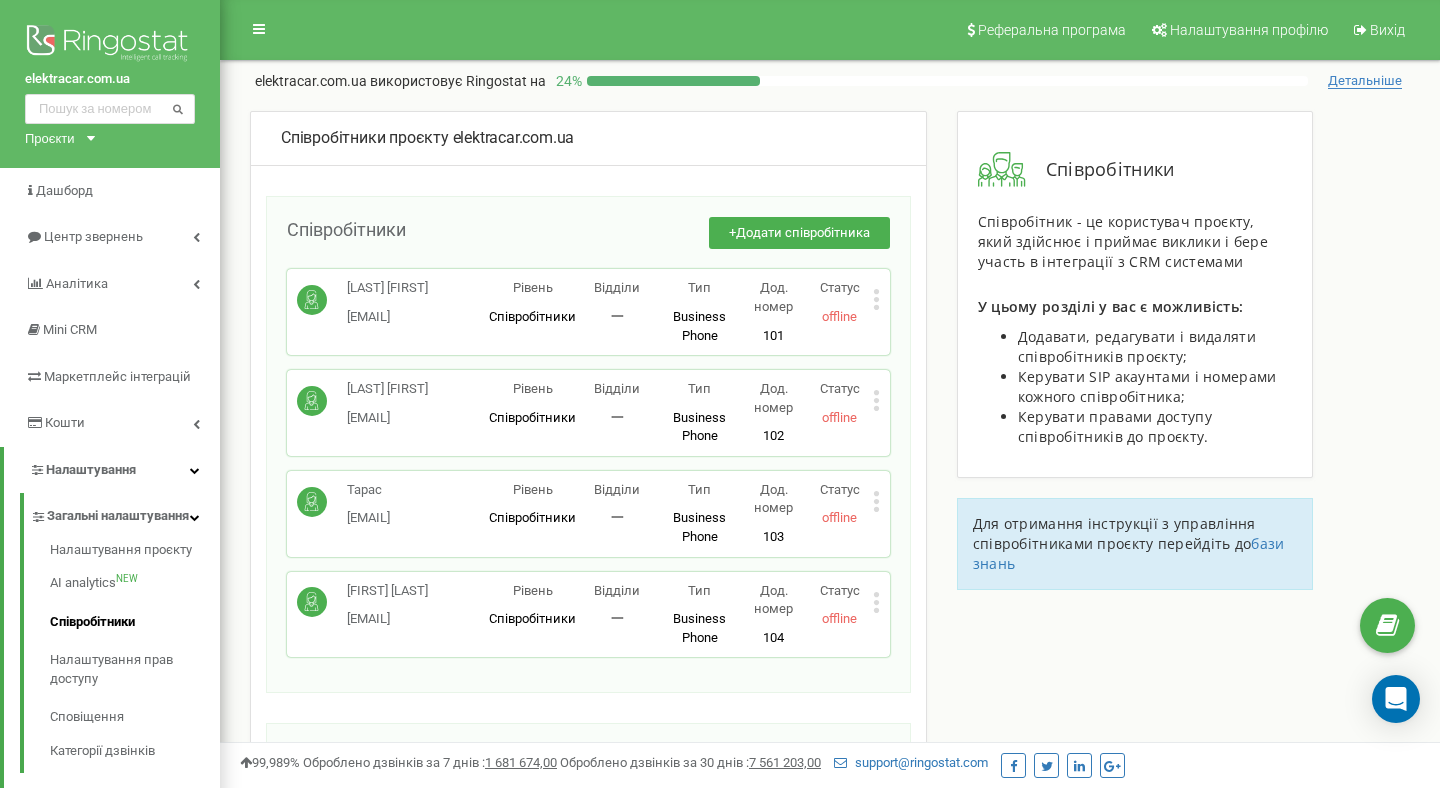 click on "[LAST] [FIRST]" at bounding box center (387, 288) 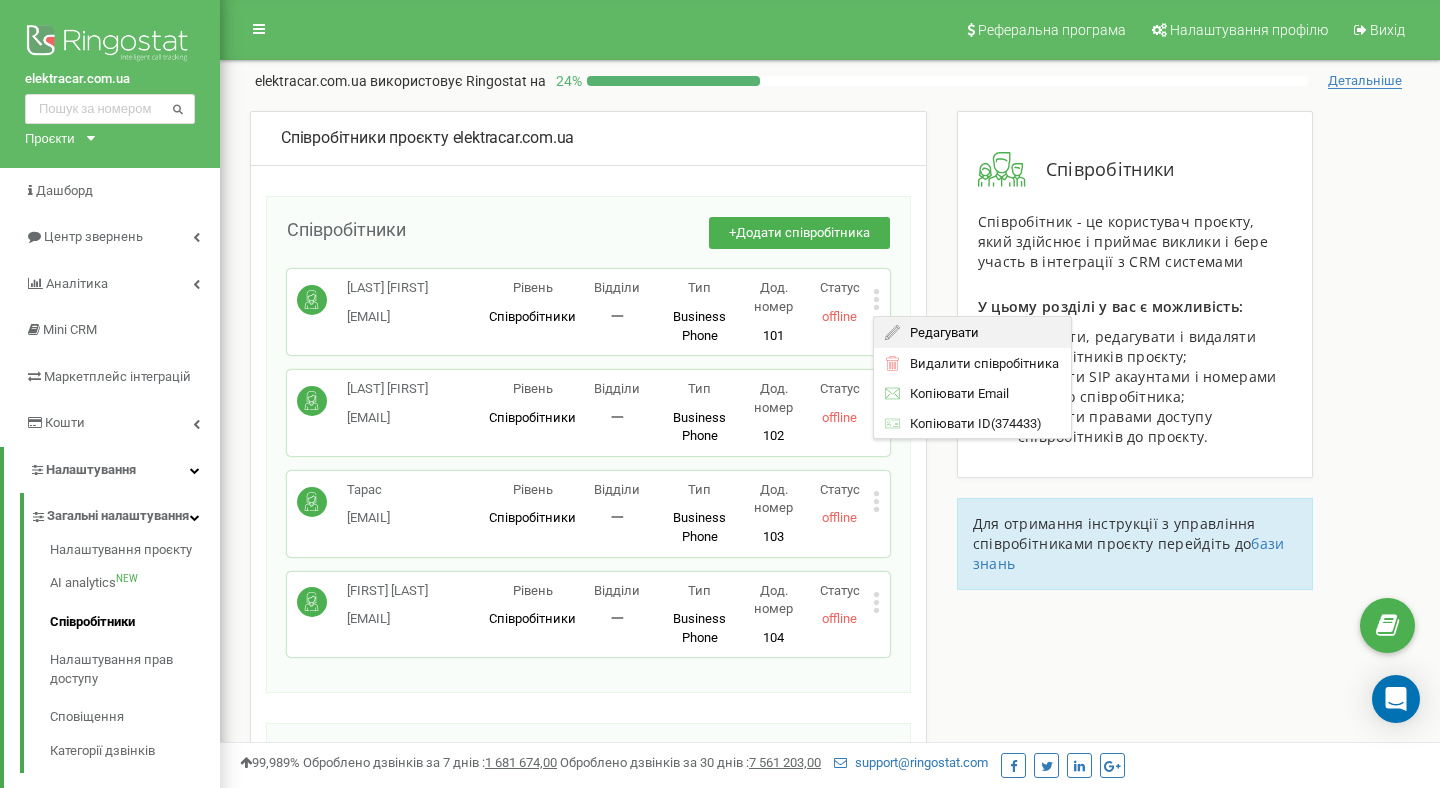 click 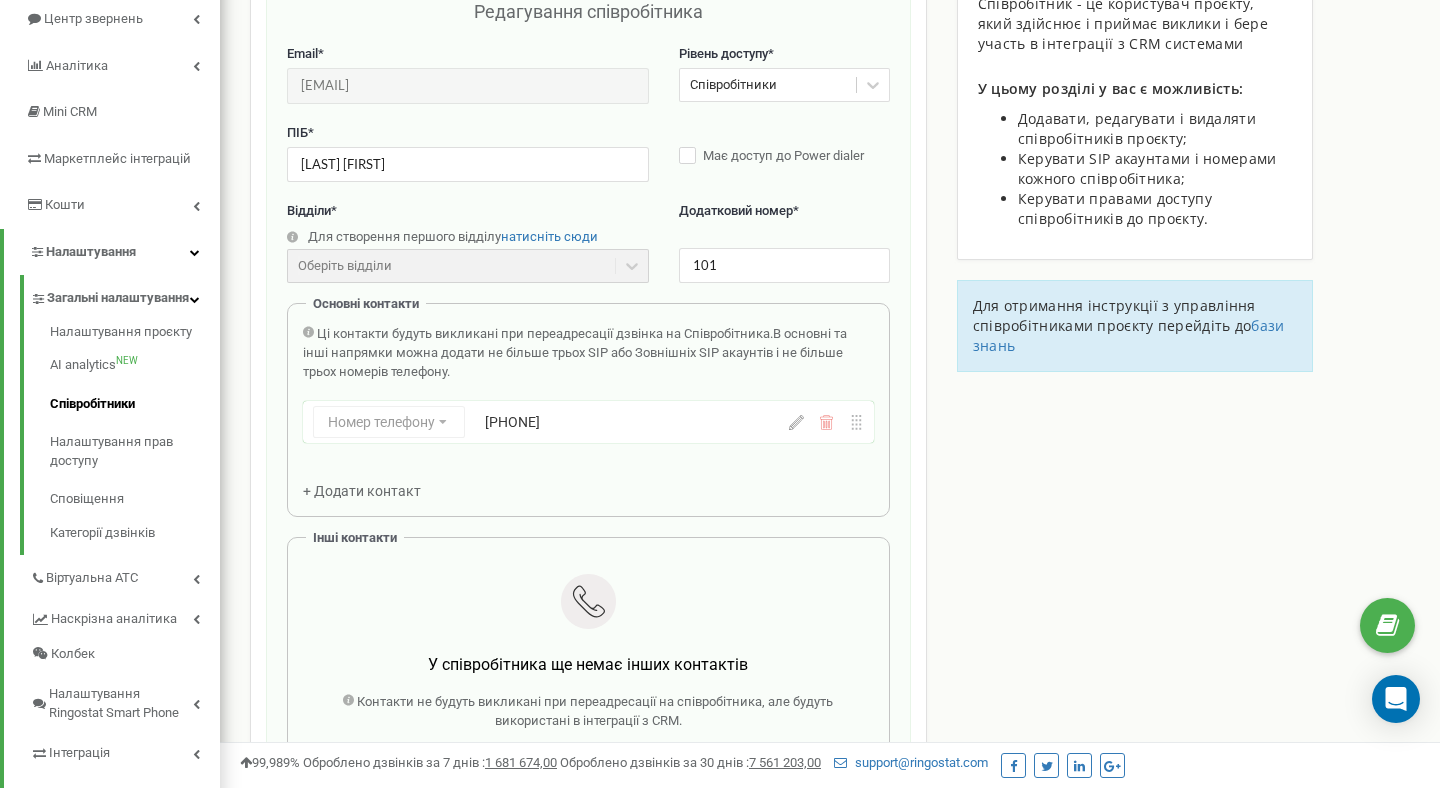 scroll, scrollTop: 227, scrollLeft: 0, axis: vertical 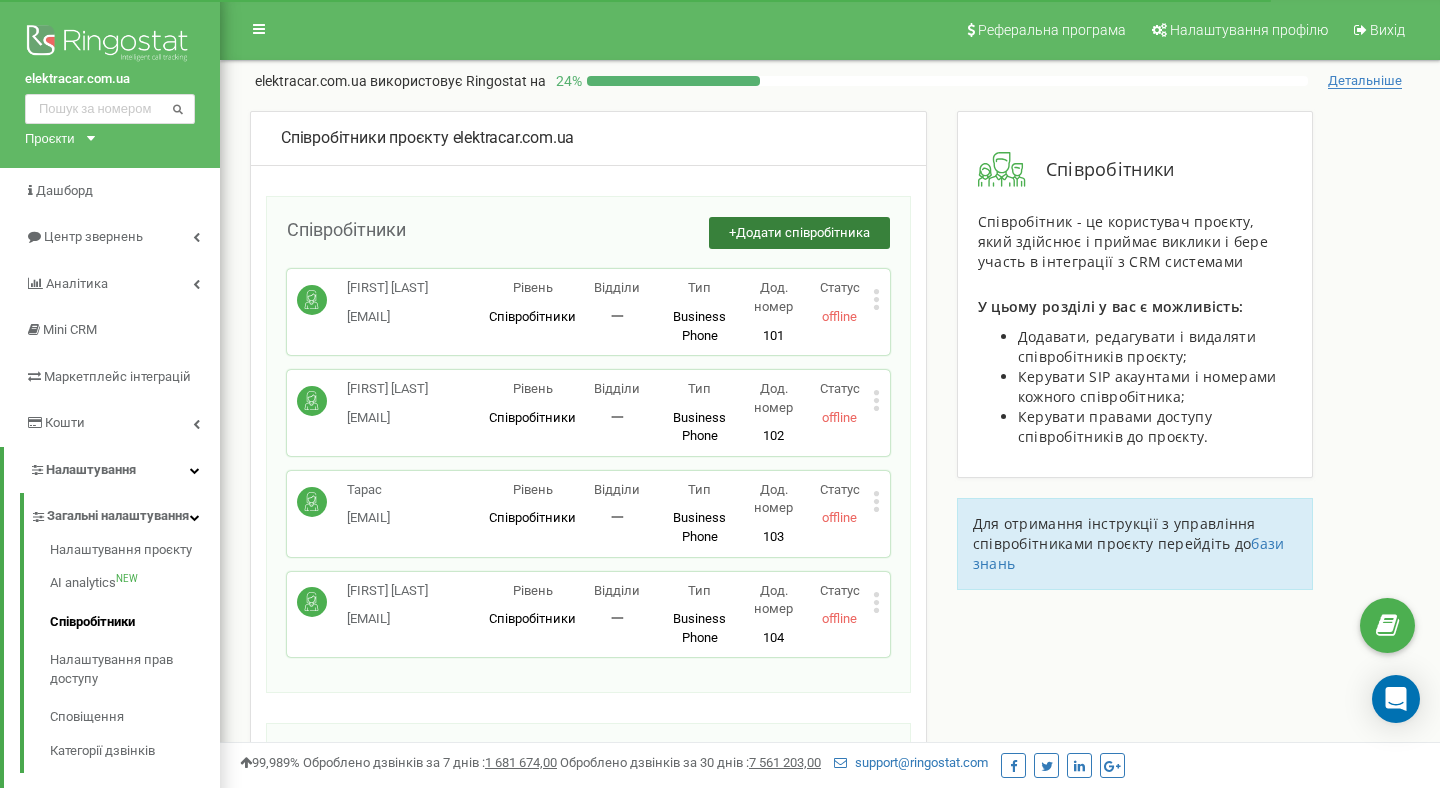 click on "+  Додати співробітника" at bounding box center [799, 233] 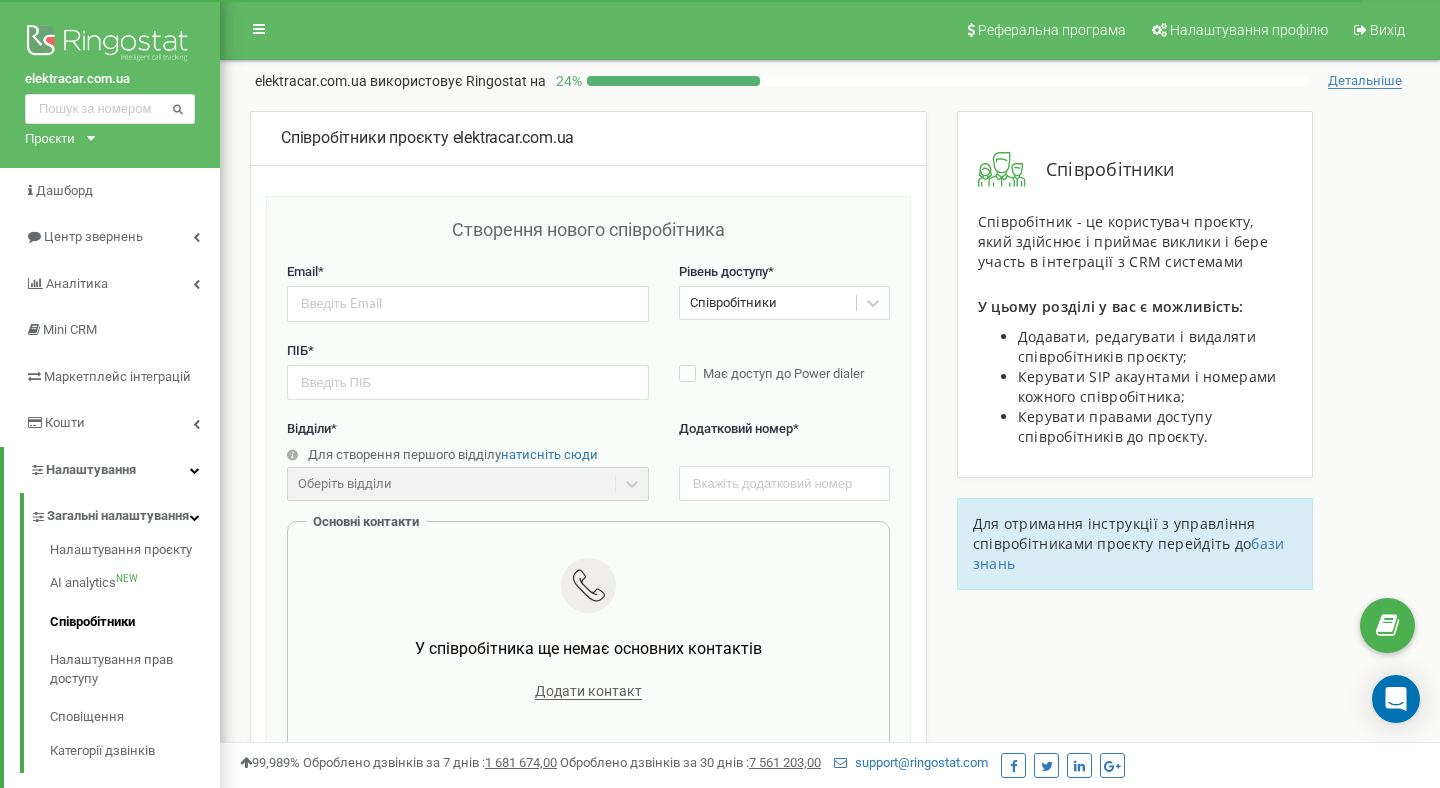 click on "Додатковий номер *" at bounding box center [784, 440] 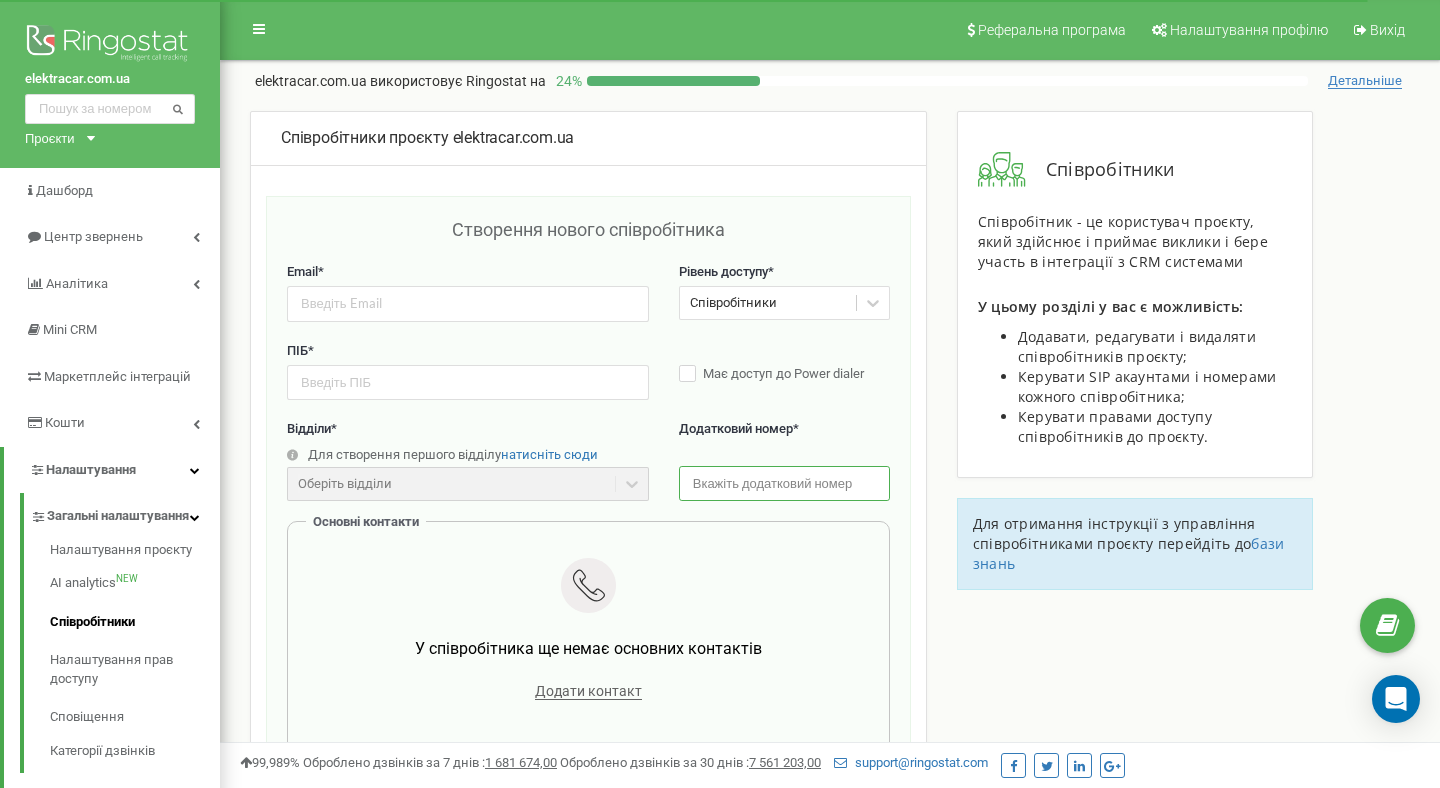 click at bounding box center (784, 483) 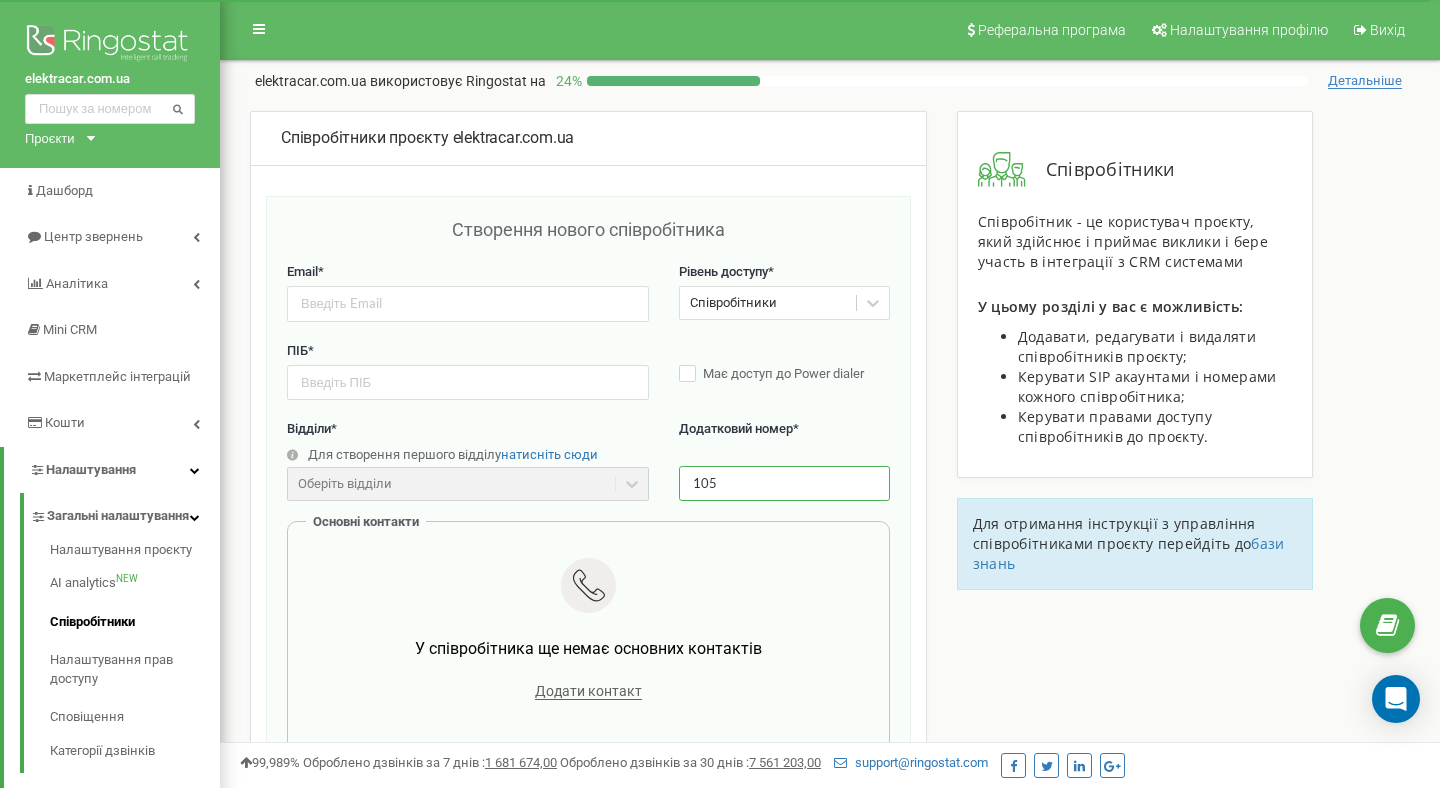 type on "105" 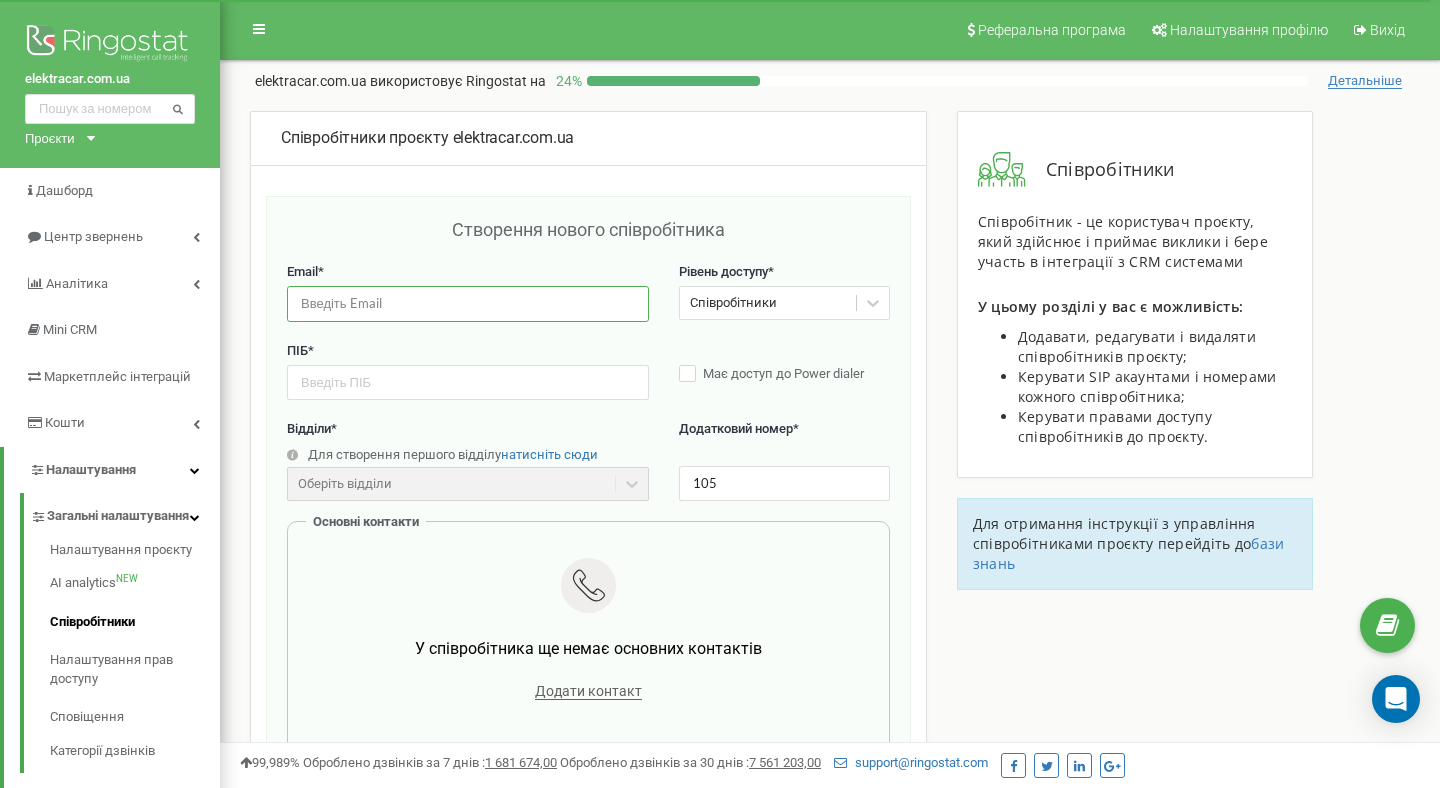 click at bounding box center [468, 303] 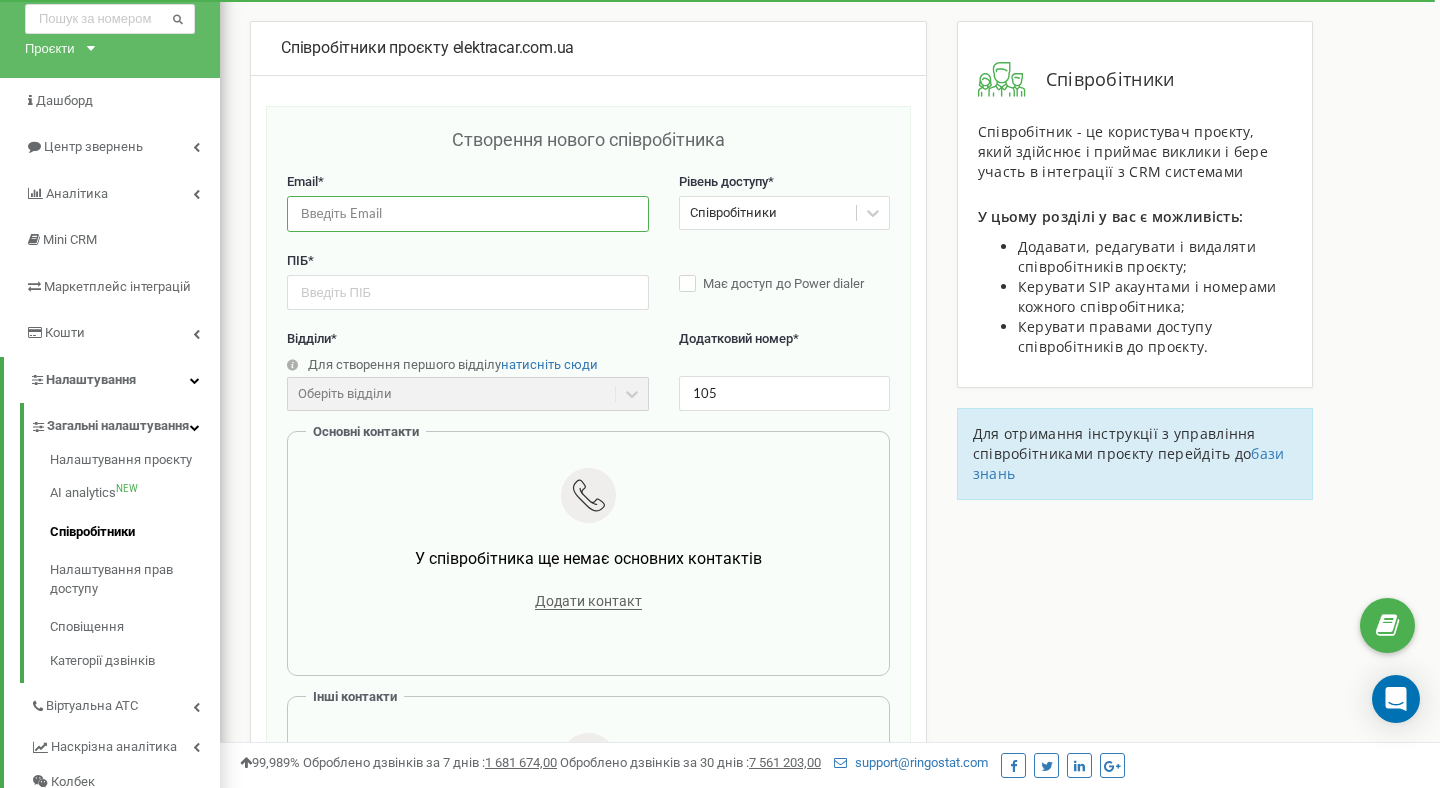 scroll, scrollTop: 120, scrollLeft: 0, axis: vertical 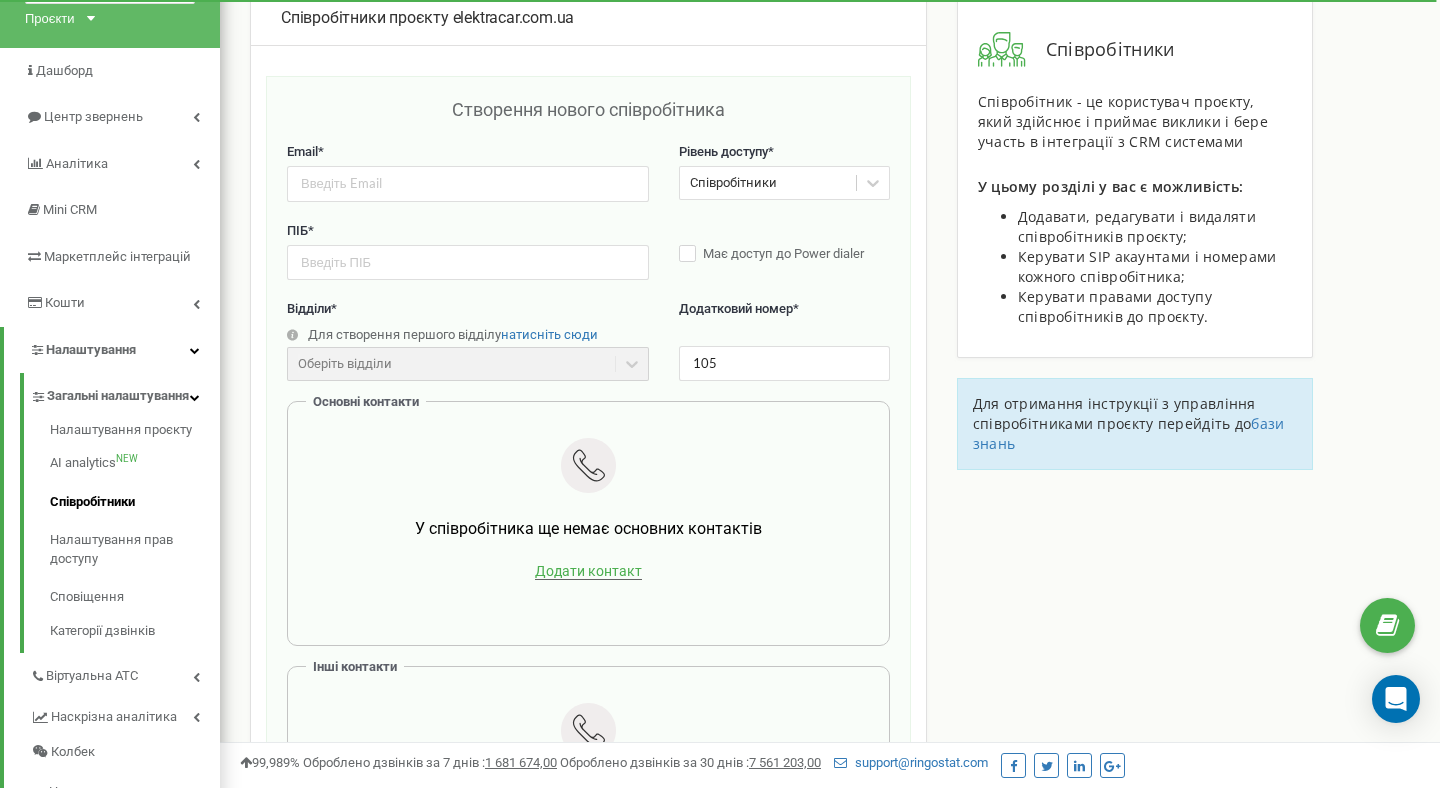 click on "Додати контакт" at bounding box center (588, 571) 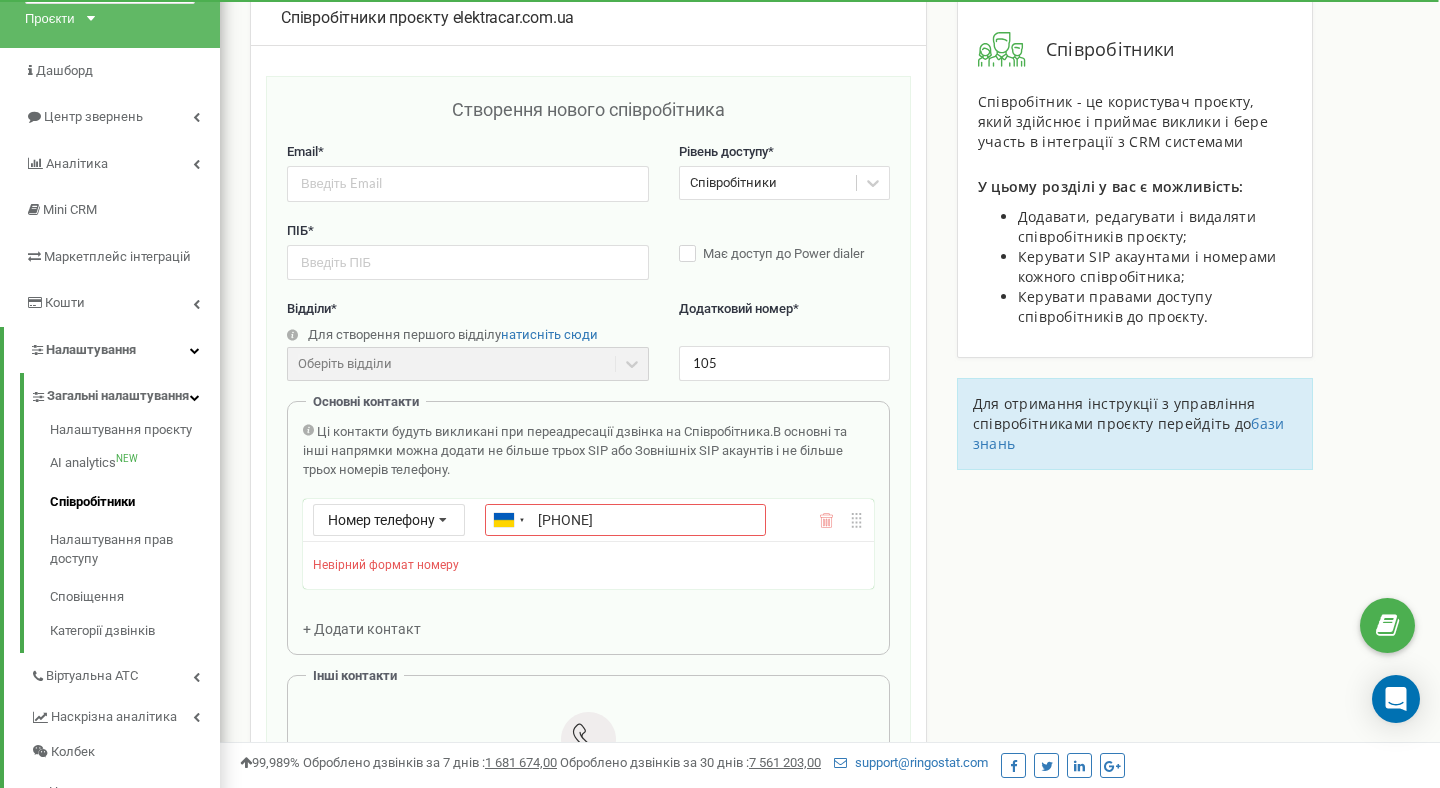 click on "Ці контакти будуть викликані при переадресації дзвінка на Співробітника.  В основні та інші напрямки можна додати не більше трьох SIP або Зовнішніх SIP акаунтів і не більше трьох номерів телефону. Номер телефону Номер телефону SIP Зовнішній SIP Ukraine (Україна) + 380 Afghanistan (‫افغانستان‬‎) + 93 Albania (Shqipëri) + 355 Algeria (‫الجزائر‬‎) + 213 American Samoa + 1684 Andorra + 376 Angola + 244 Anguilla + 1264 Antigua and Barbuda + 1268 Argentina + 54 Armenia (Հայաստան) + 374 Aruba + 297 Australia + 61 Austria (Österreich) + 43 Azerbaijan (Azərbaycan) + 994 Bahamas + 1242 Bahrain (‫البحرين‬‎) + 973 Bangladesh (বাংলাদেশ) + 880 Barbados + 1246 Belarus (Беларусь) + 375 Belgium (België) + 32 Belize + 501 Benin (Bénin) + 229 Bermuda + 55" at bounding box center (588, 531) 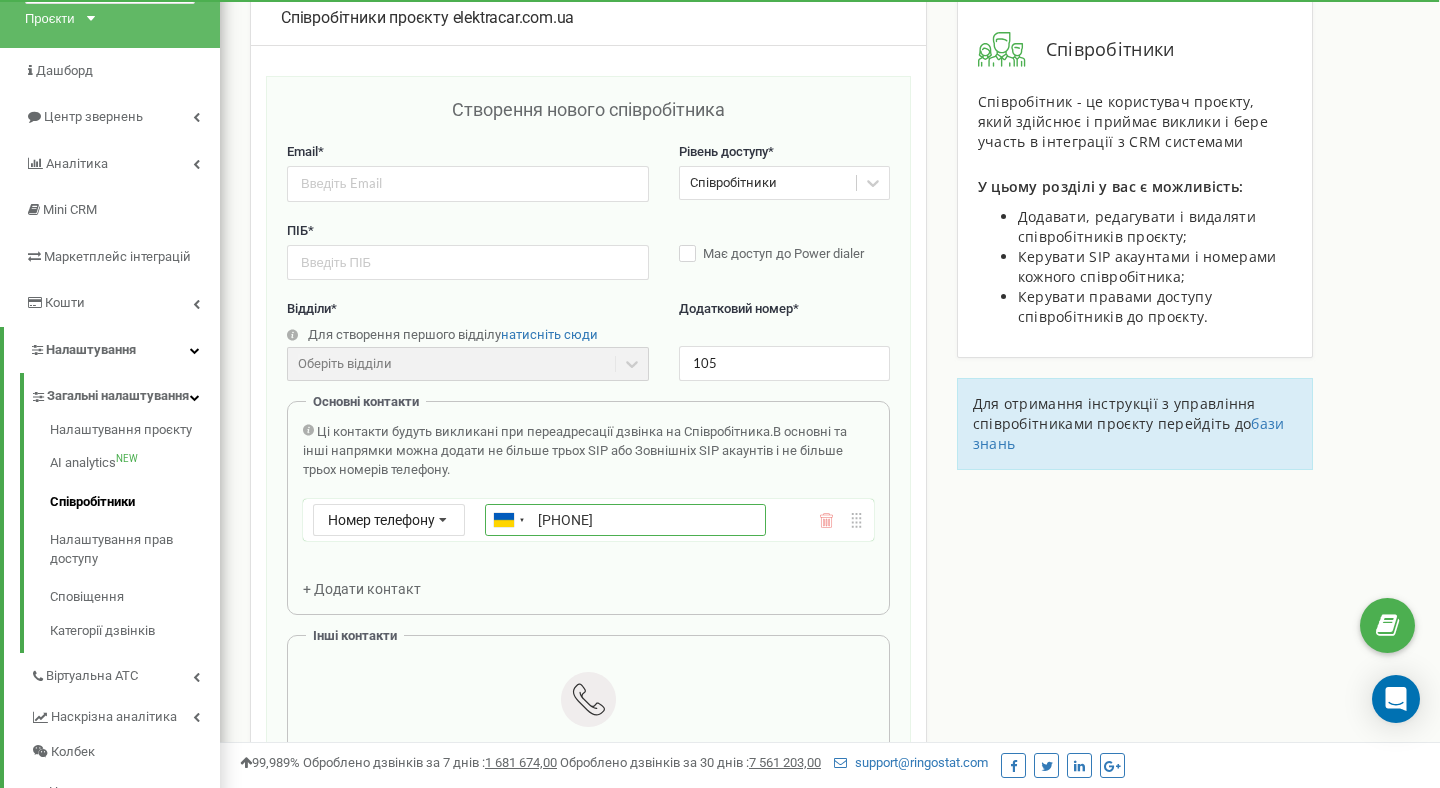 click on "0973795192" at bounding box center [625, 520] 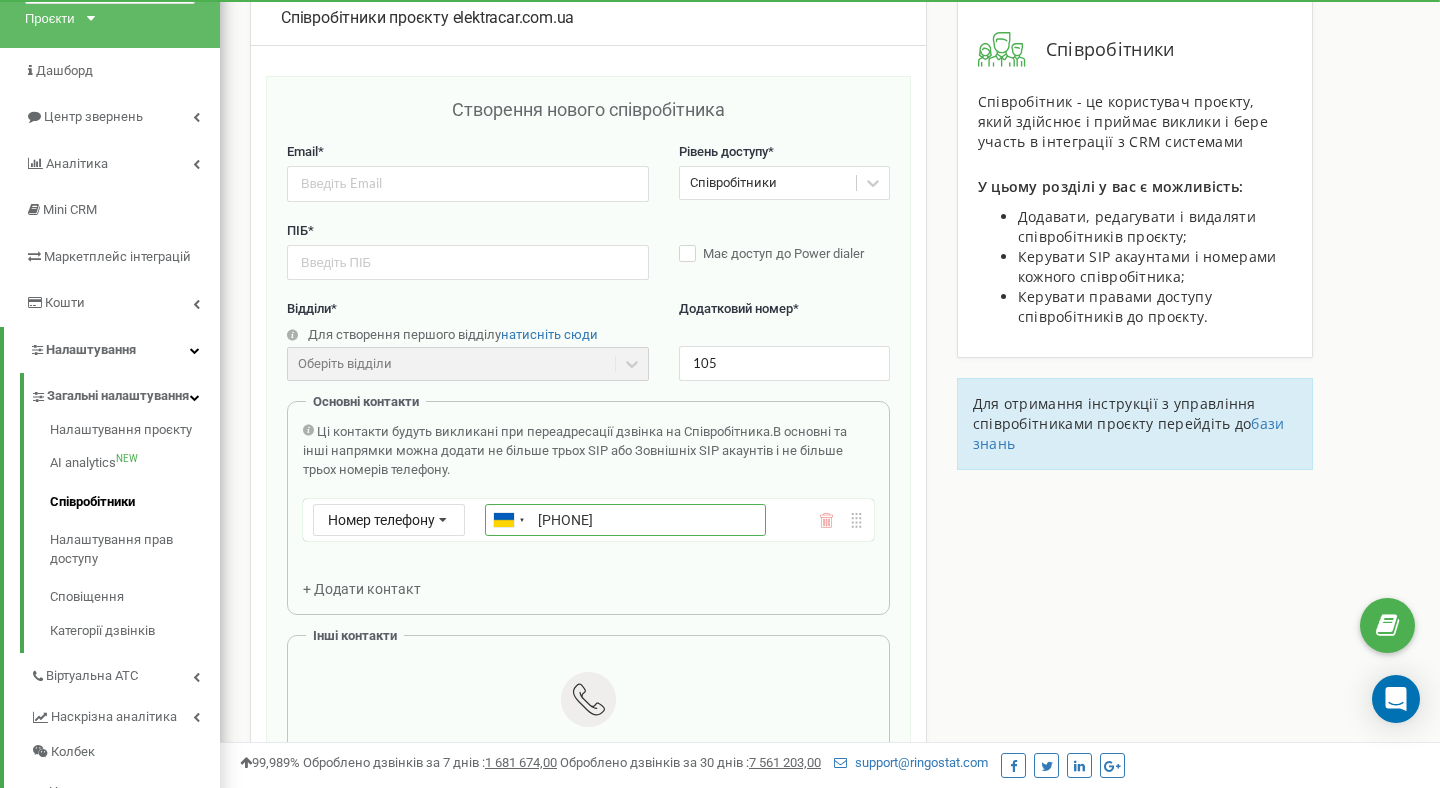 type on "+380973795192" 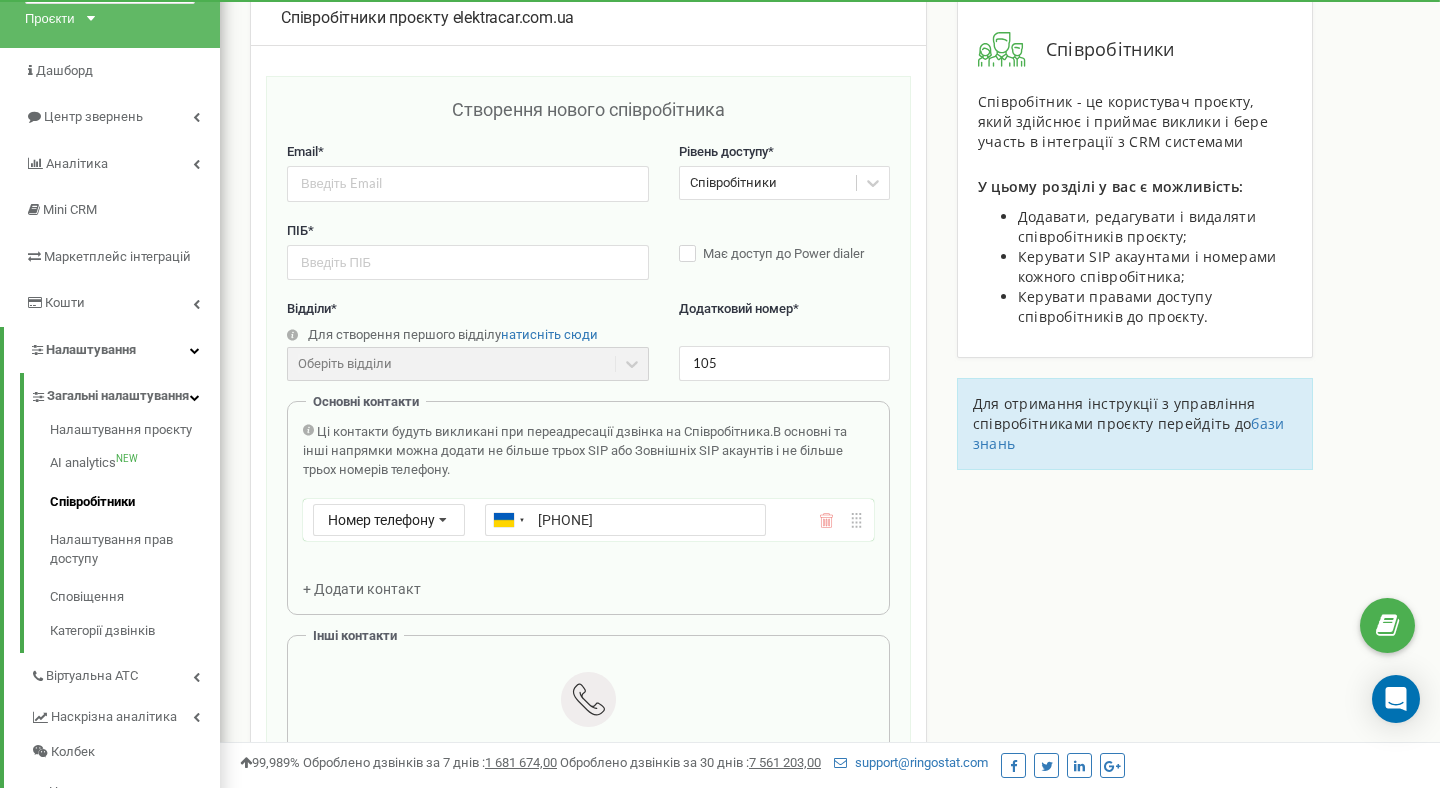 click on "Співробітники проєкту    elektracar.com.ua Створення нового співробітника Email * Рівень доступу * Співробітники ПІБ *   Має доступ до Power dialer Відділи * Для створення першого відділу   натисніть сюди Оберіть відділи Відділи ще не створені Додатковий номер * 105 Основні контакти Ці контакти будуть викликані при переадресації дзвінка на Співробітника.  В основні та інші напрямки можна додати не більше трьох SIP або Зовнішніх SIP акаунтів і не більше трьох номерів телефону. Номер телефону Номер телефону SIP Зовнішній SIP Ukraine (Україна) + 380 Afghanistan (‫افغانستان‬‎) + 93 Albania (Shqipëri) + 355" at bounding box center [830, 739] 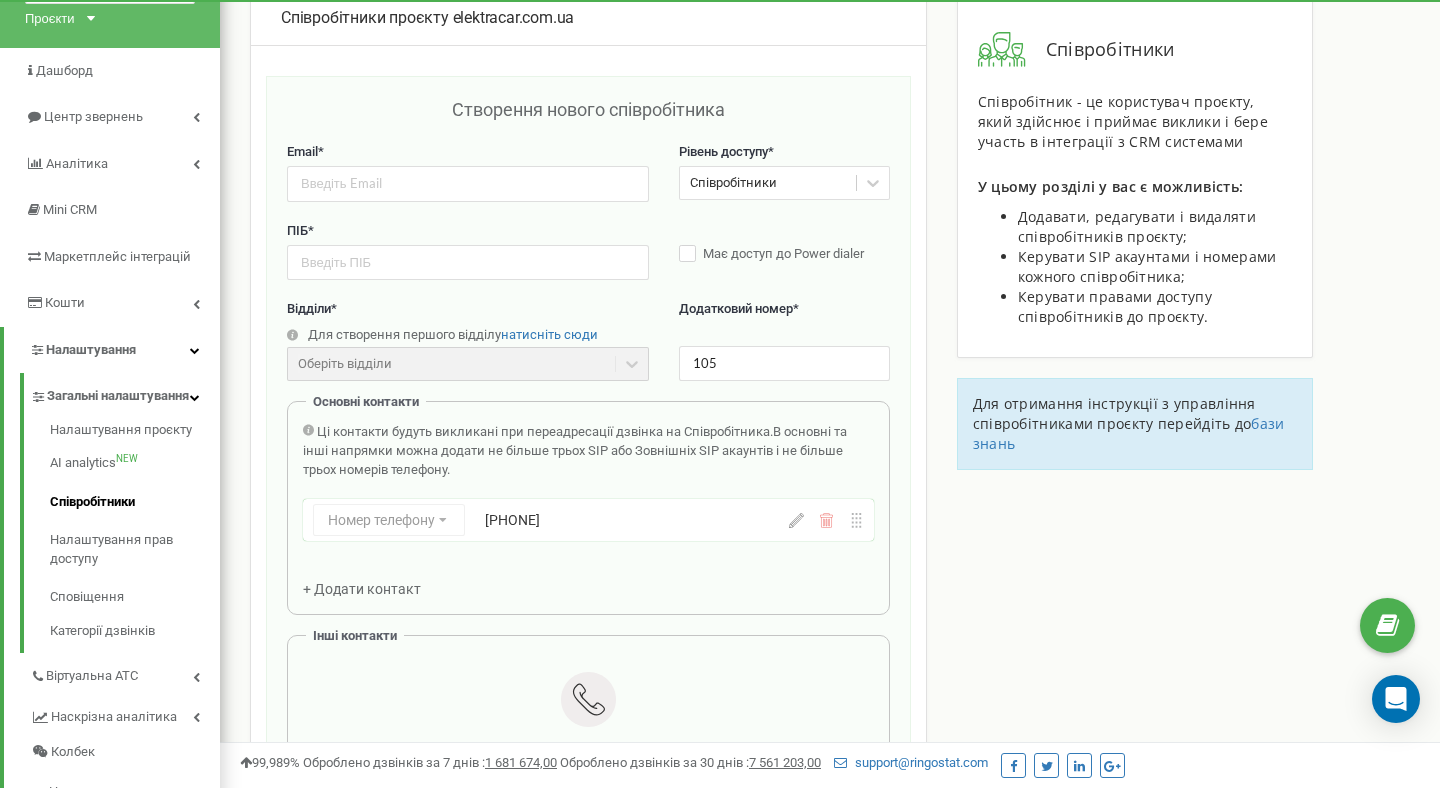 click on "Номер телефону Номер телефону SIP Зовнішній SIP +380973795192" at bounding box center [547, 520] 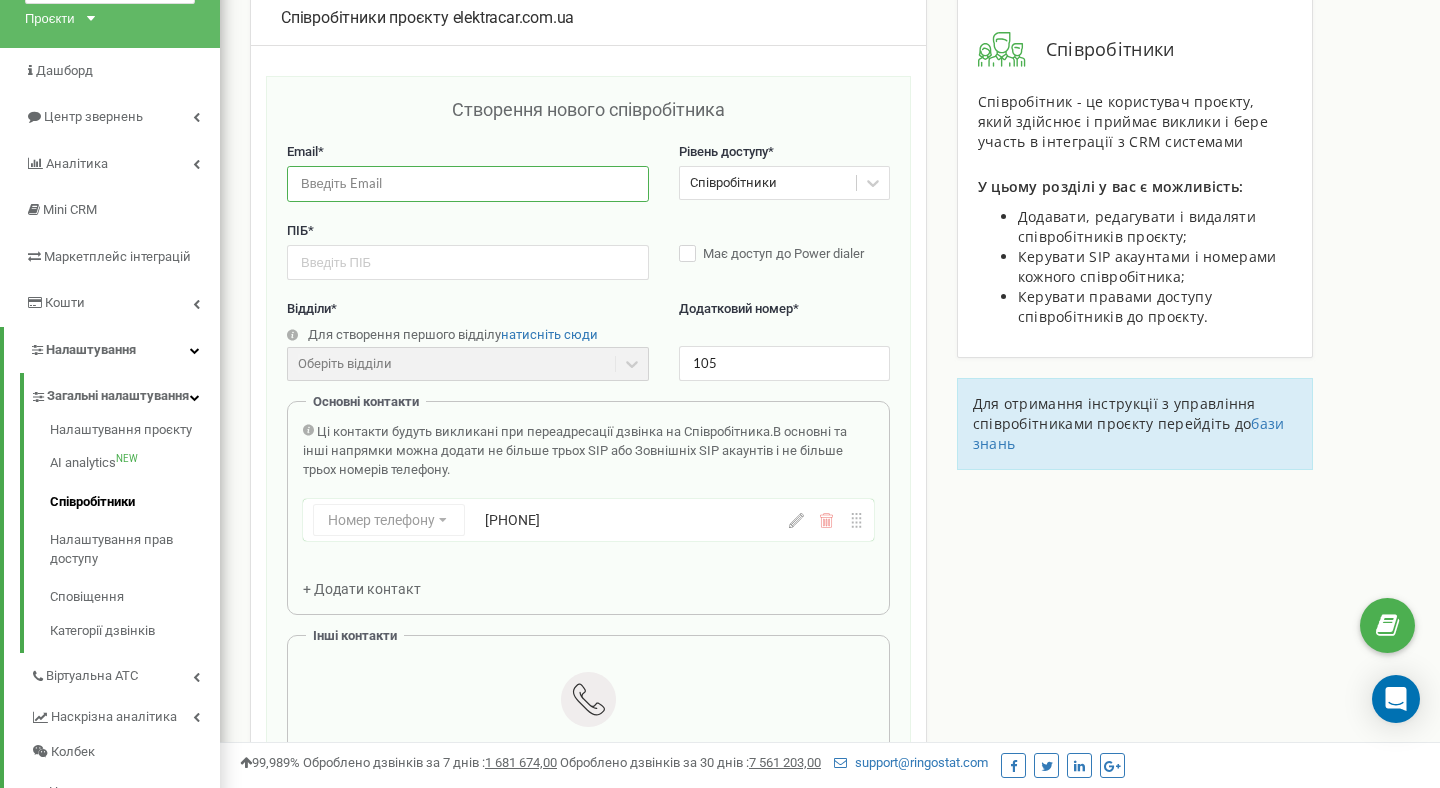 click at bounding box center [468, 183] 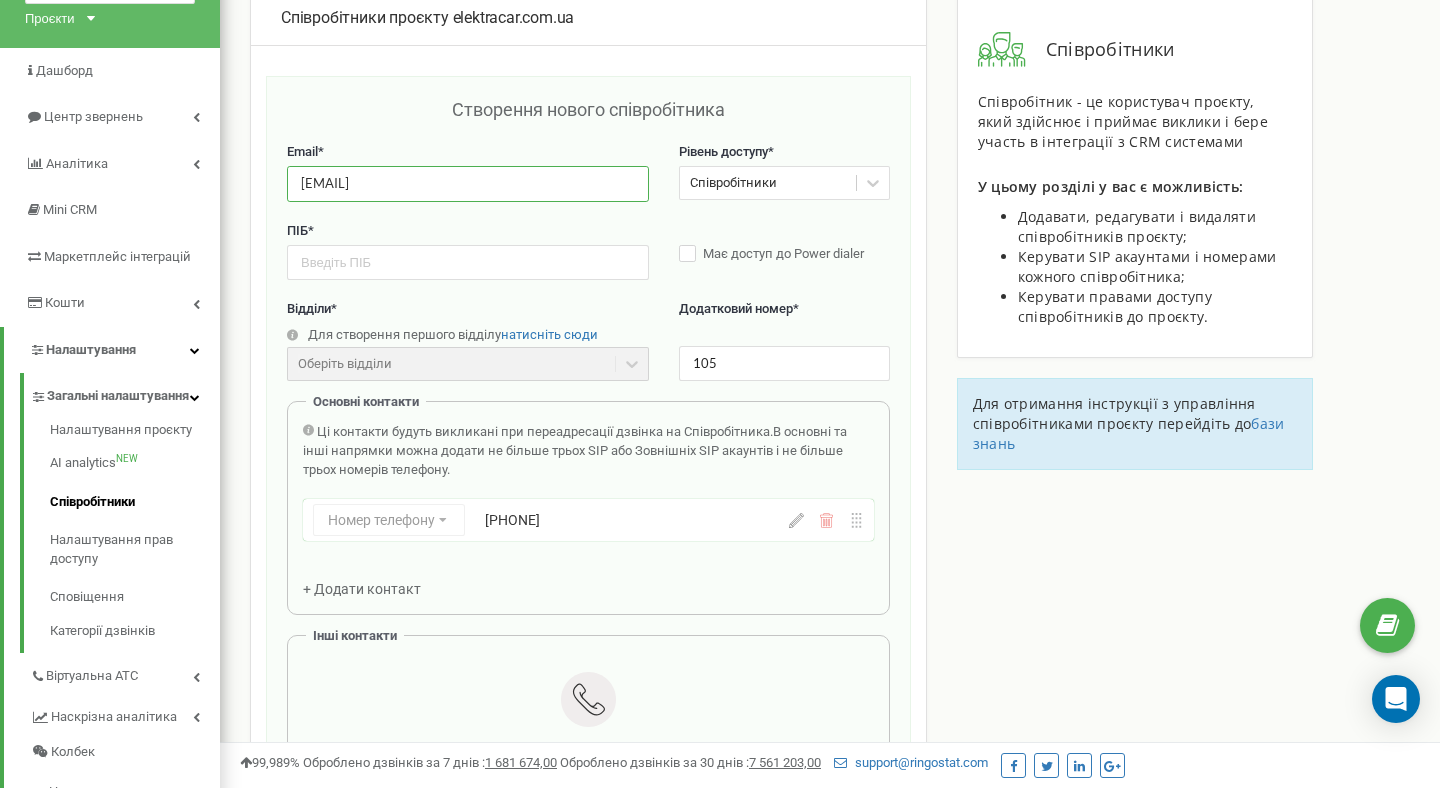 type on "nikita.tytusa.elektra@gmail.com" 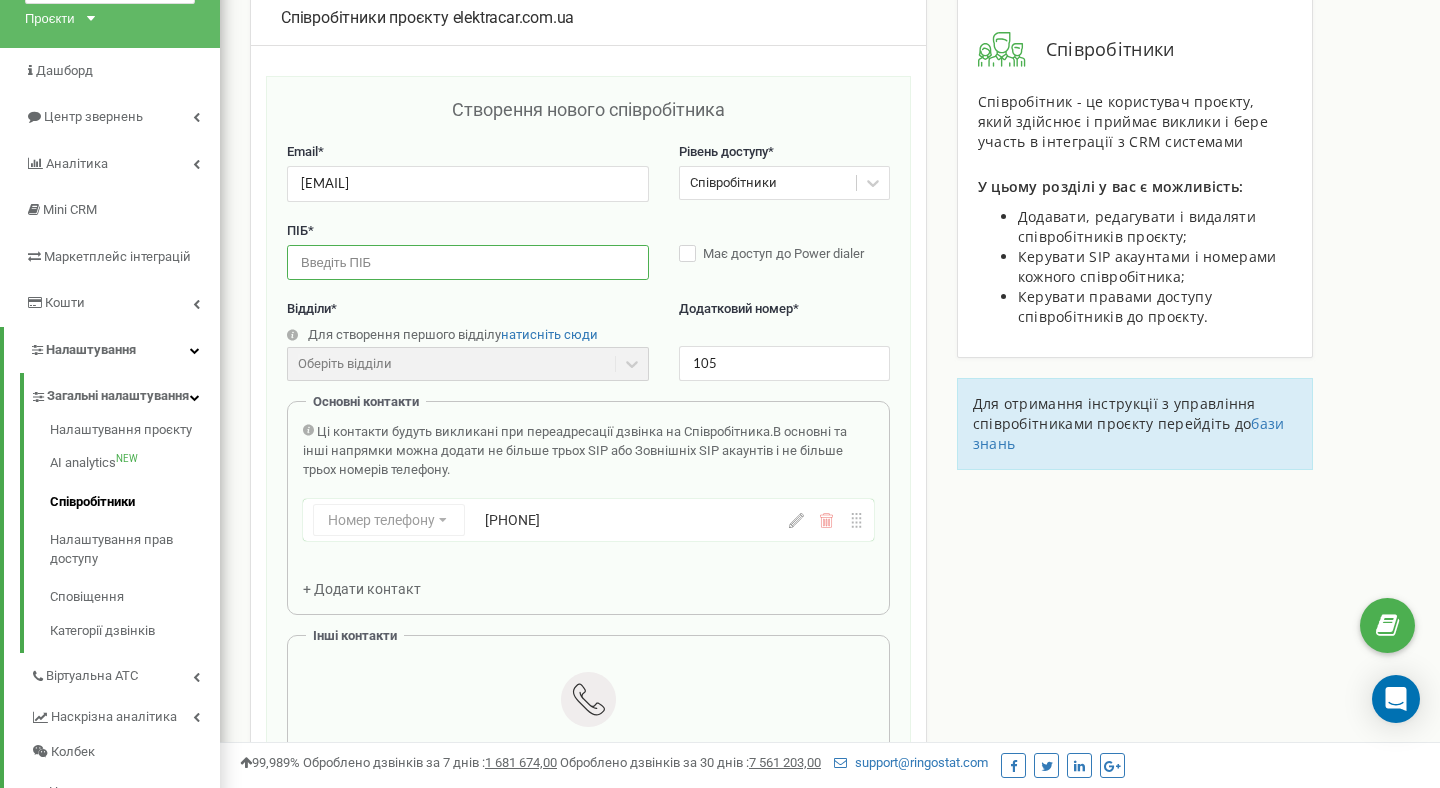 click at bounding box center (468, 262) 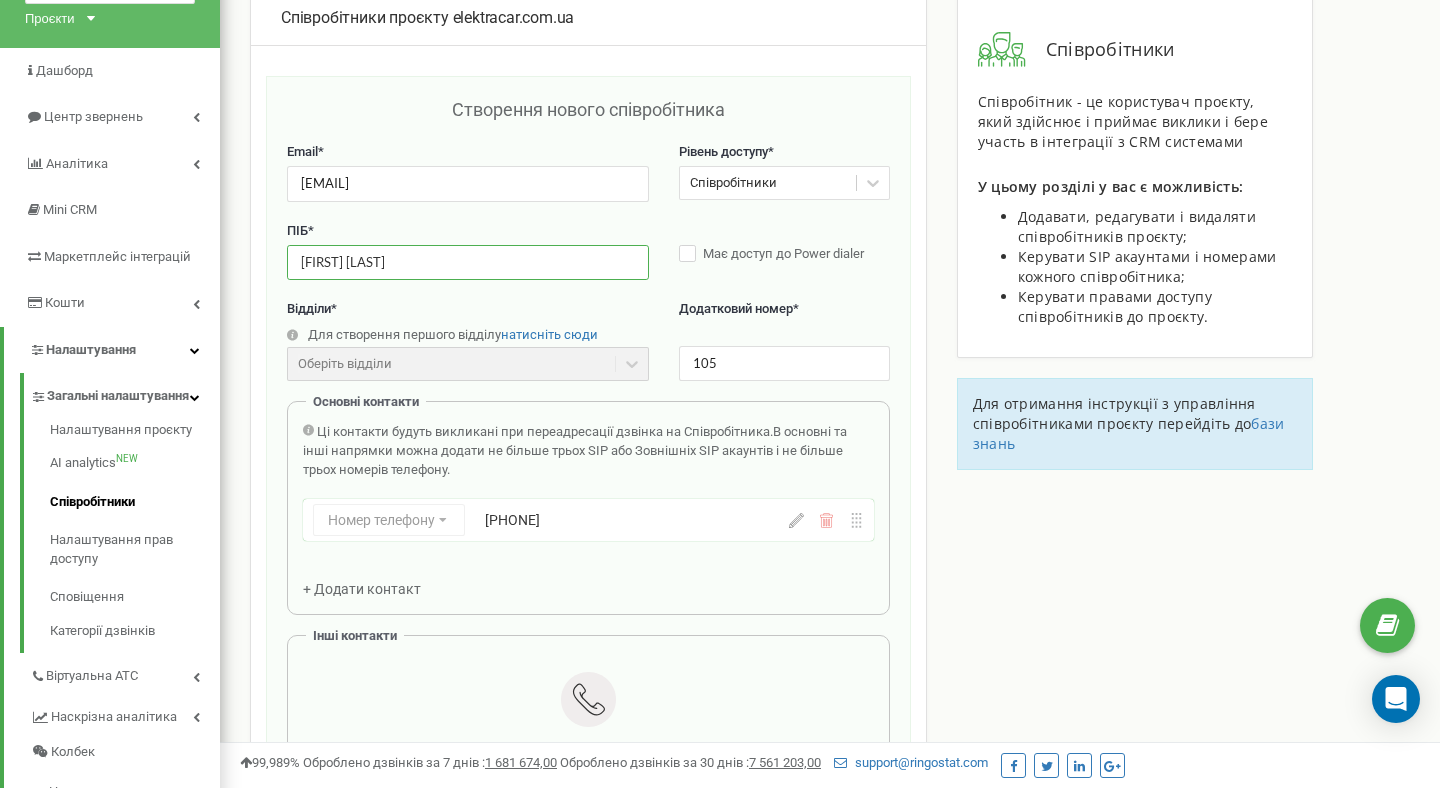 type on "Нікіта Титуса" 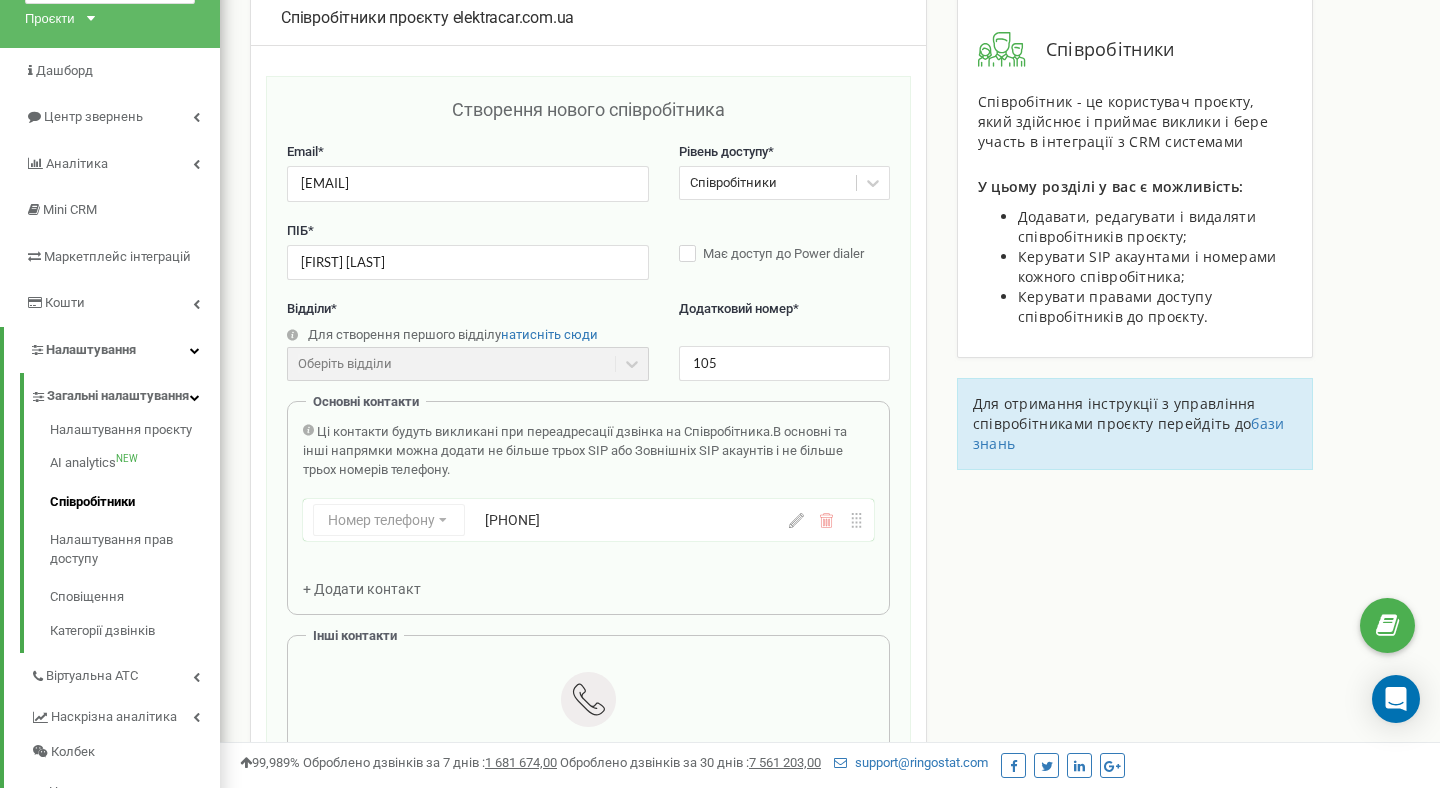 click on "ПІБ *" at bounding box center [468, 231] 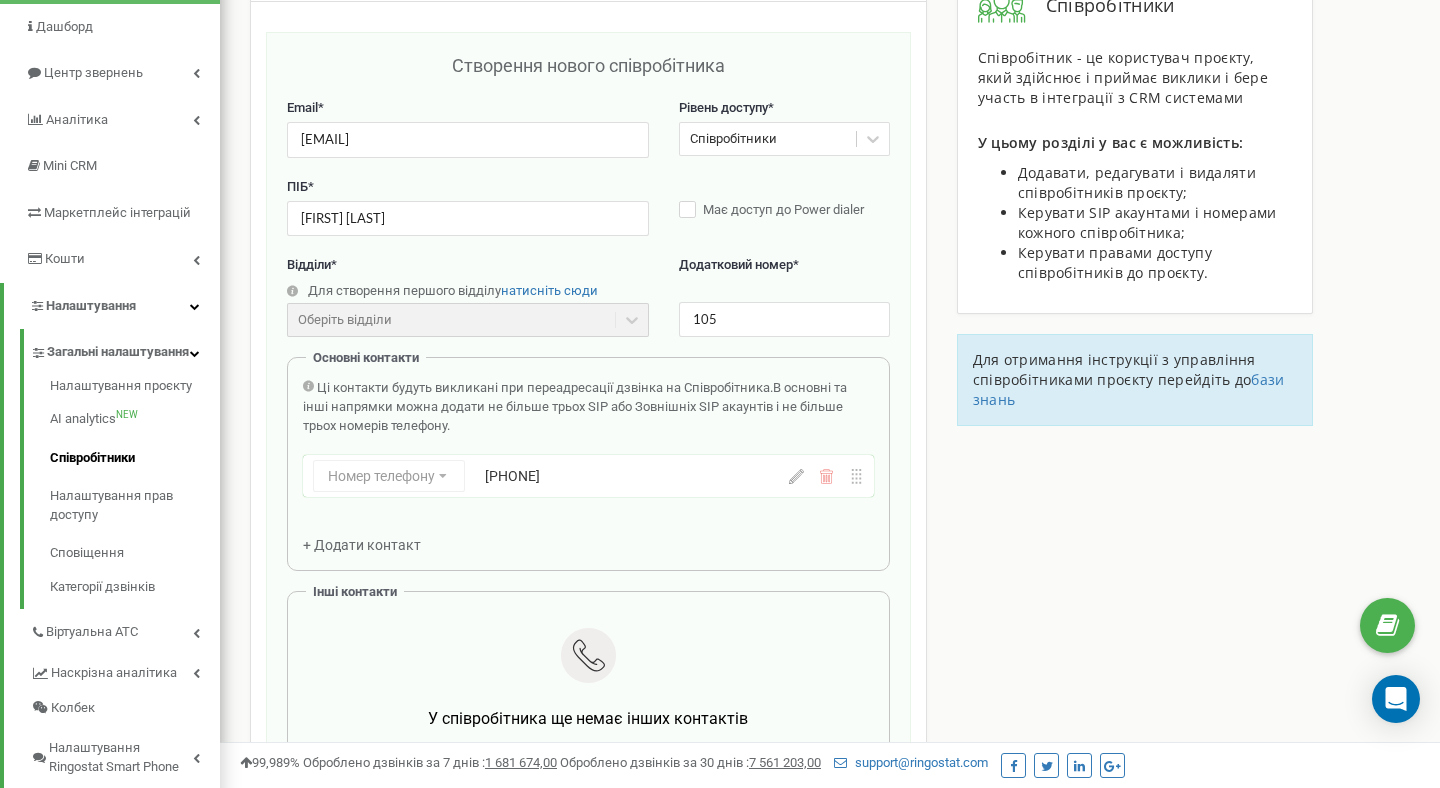 scroll, scrollTop: 125, scrollLeft: 0, axis: vertical 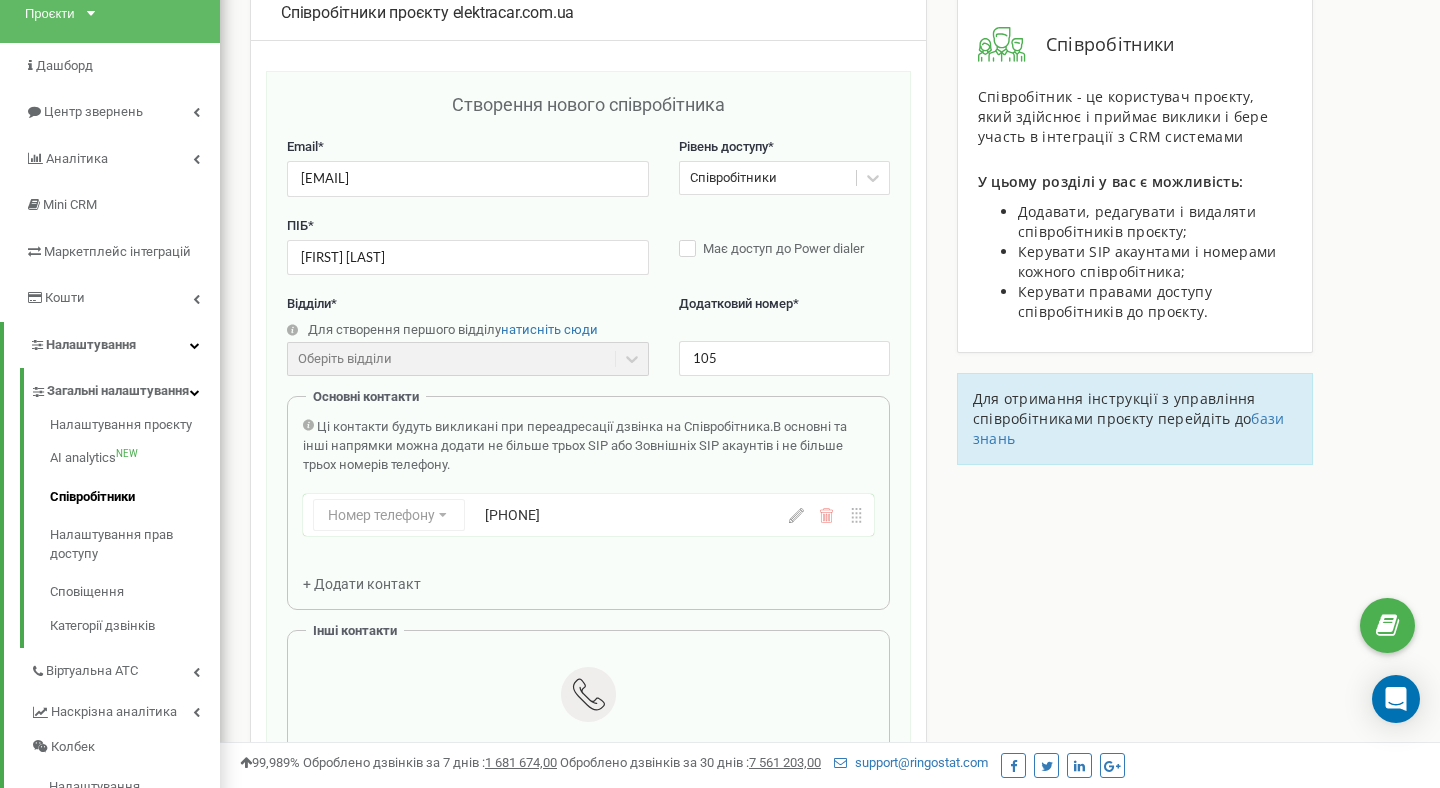 click on "ПІБ * Нікіта Титуса   Має доступ до Power dialer" at bounding box center (588, 256) 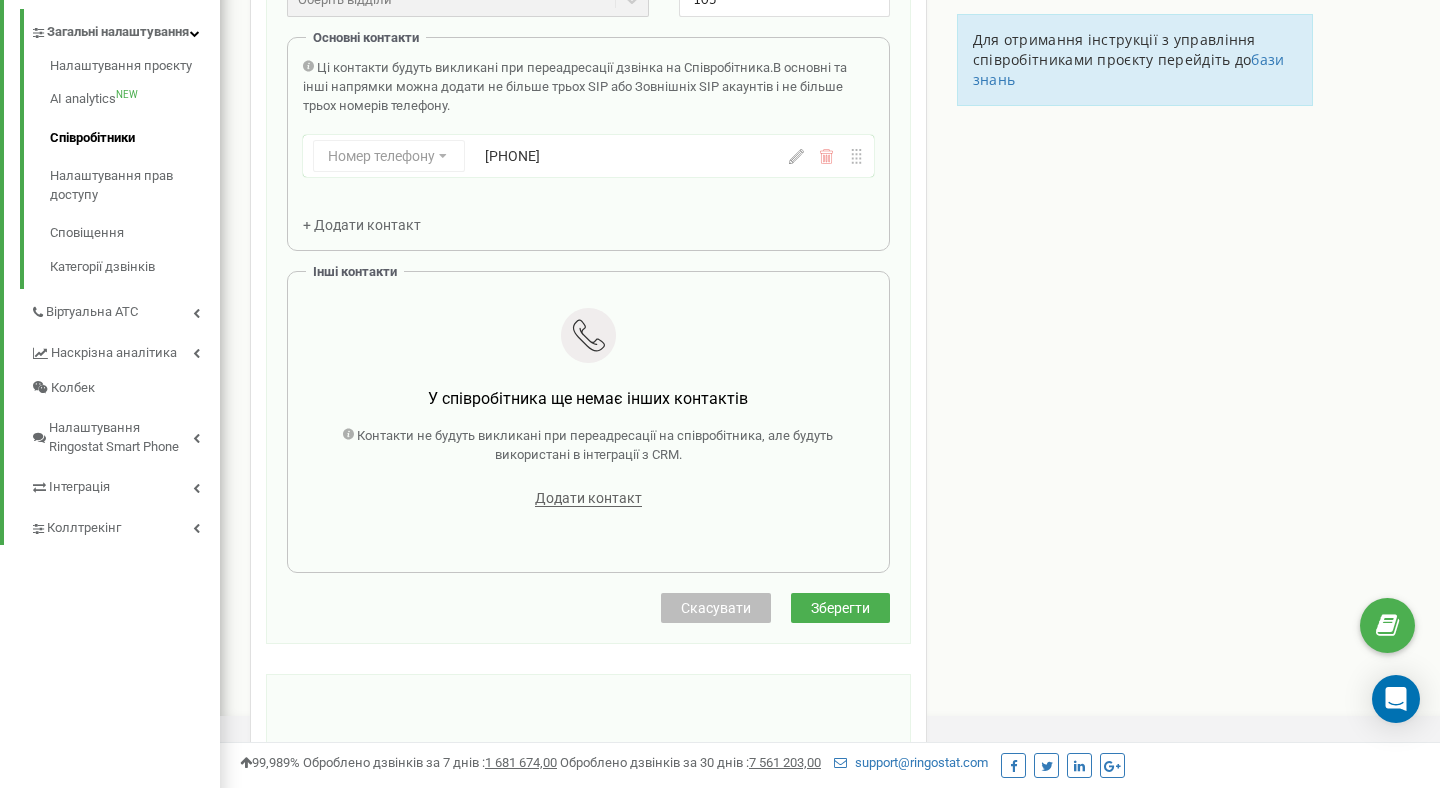 scroll, scrollTop: 536, scrollLeft: 0, axis: vertical 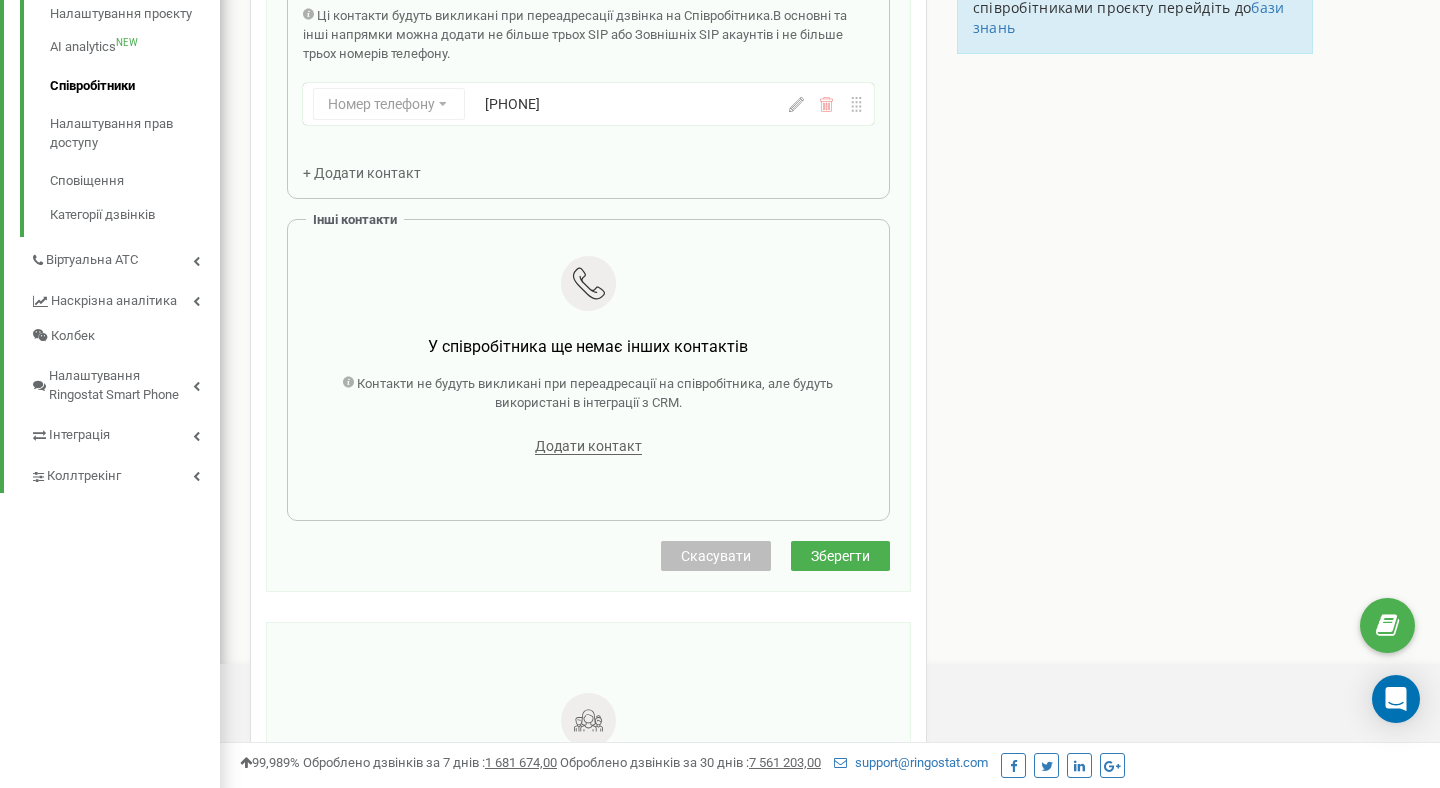 click on "Зберегти" at bounding box center (840, 556) 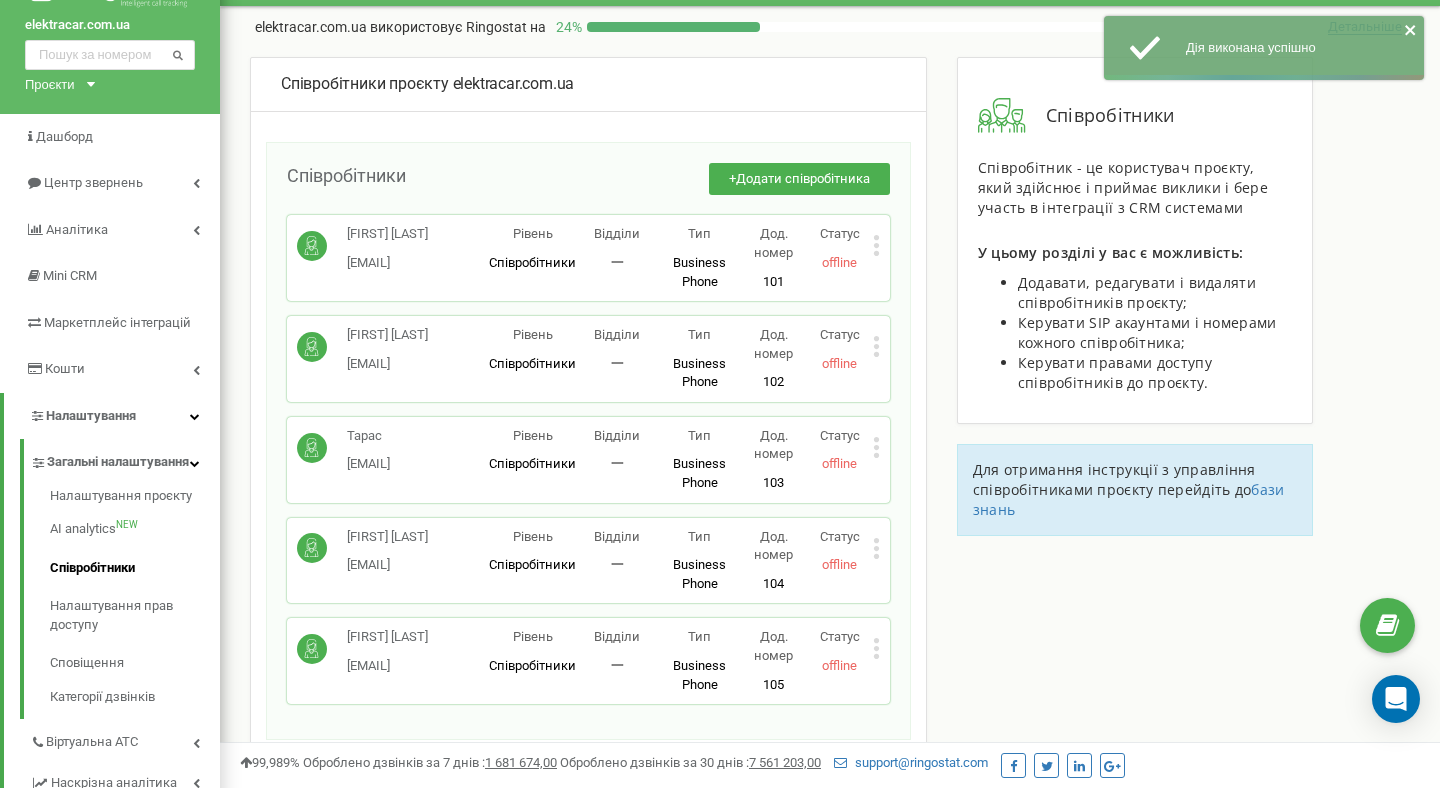 scroll, scrollTop: 97, scrollLeft: 0, axis: vertical 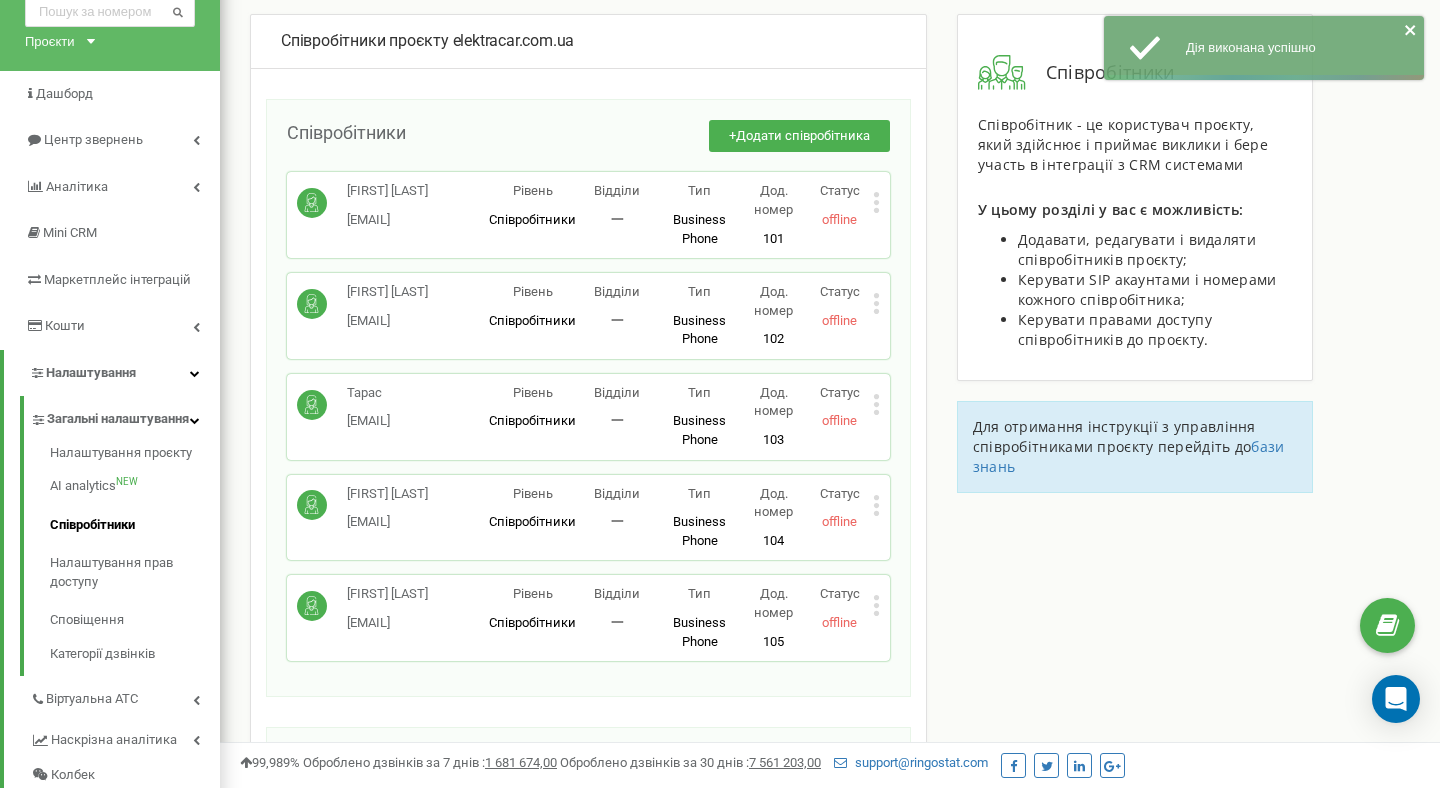 click 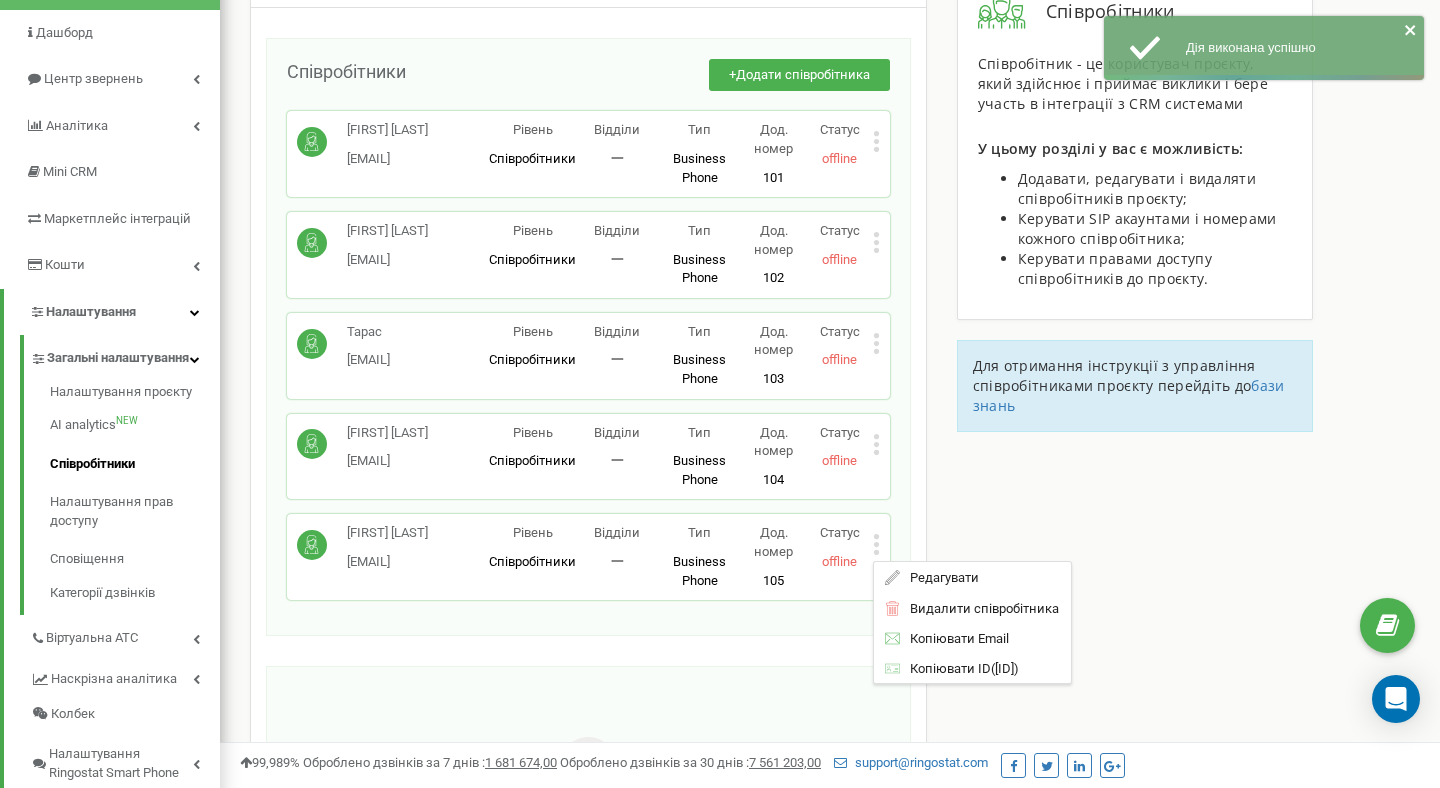 scroll, scrollTop: 160, scrollLeft: 0, axis: vertical 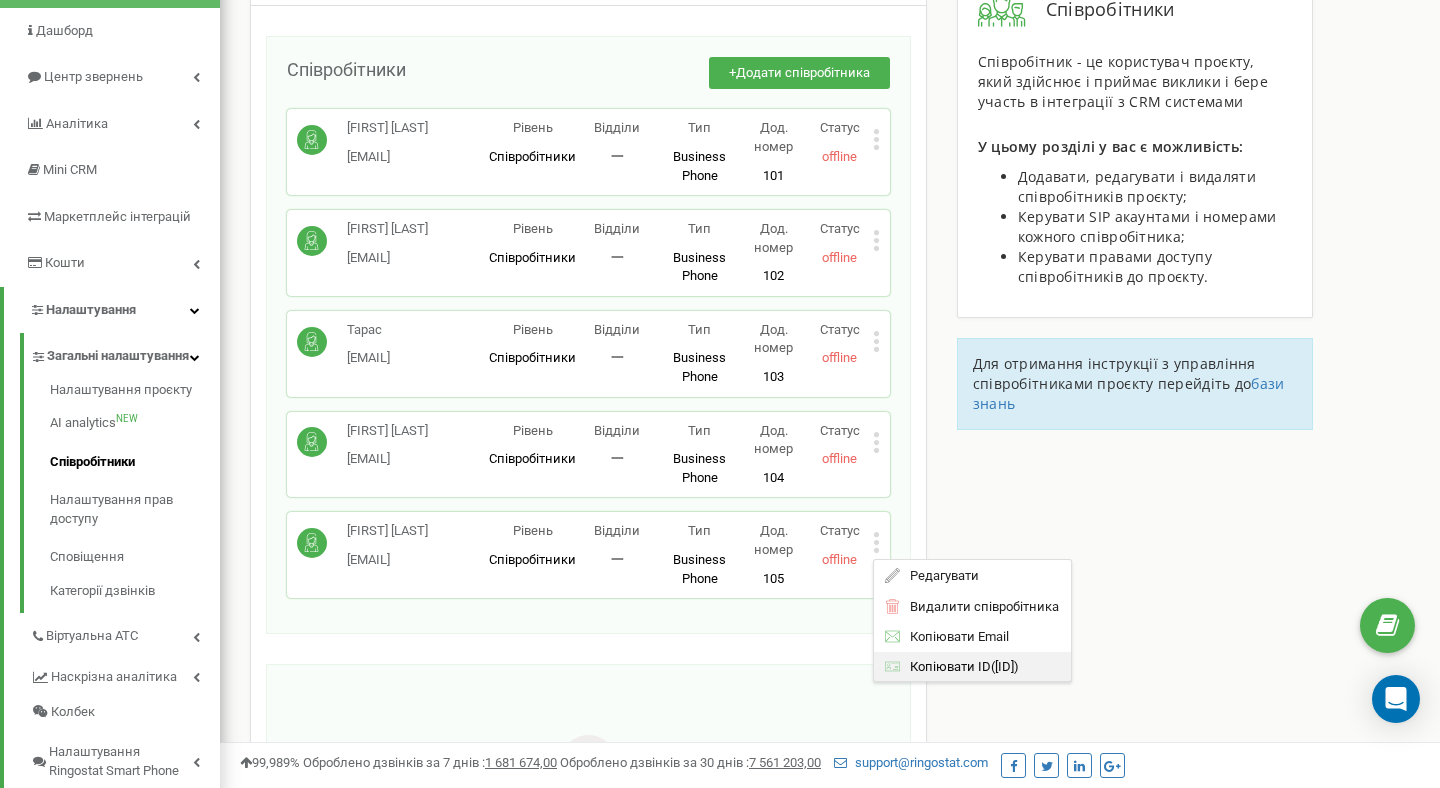 click on "Копіювати ID" at bounding box center (945, 666) 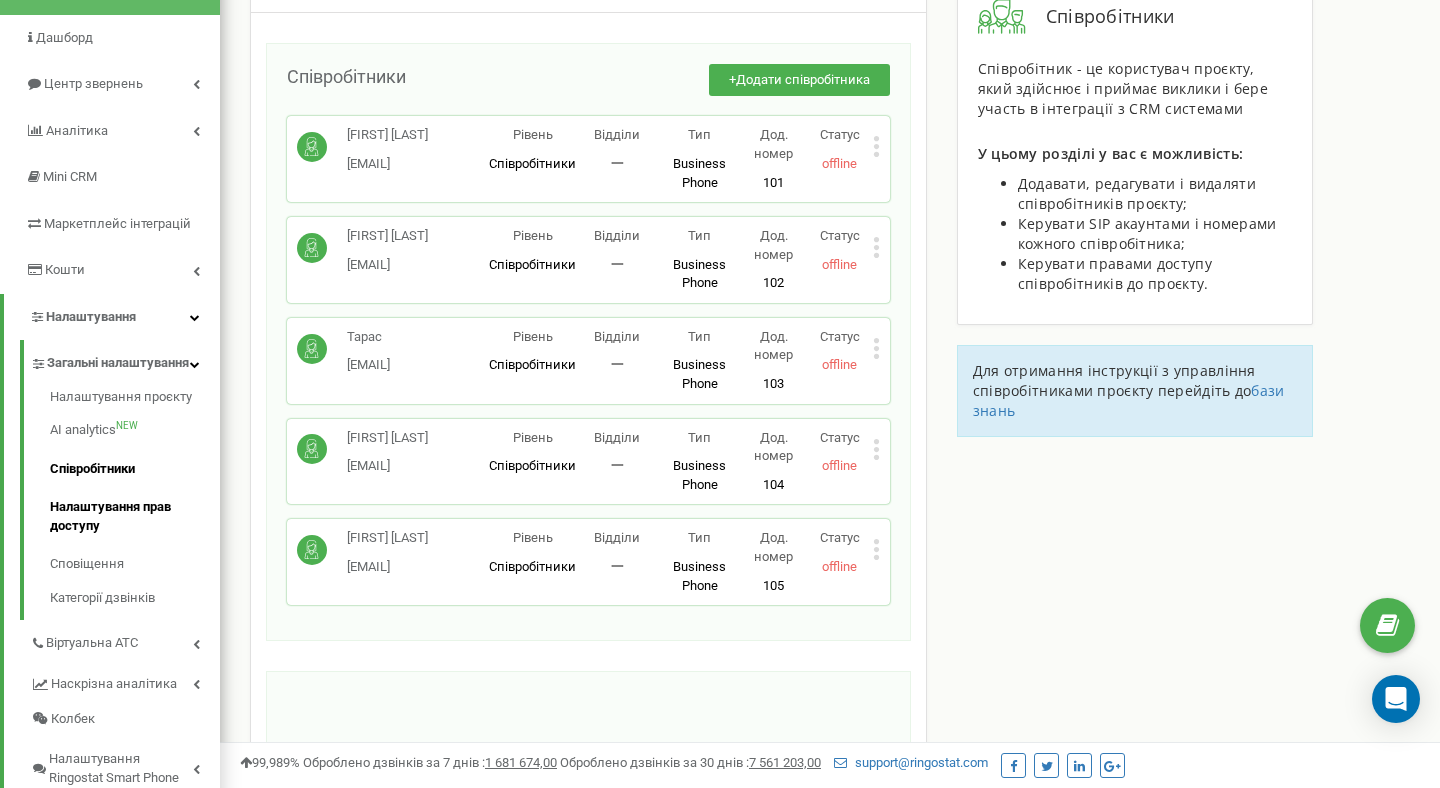 scroll, scrollTop: 0, scrollLeft: 0, axis: both 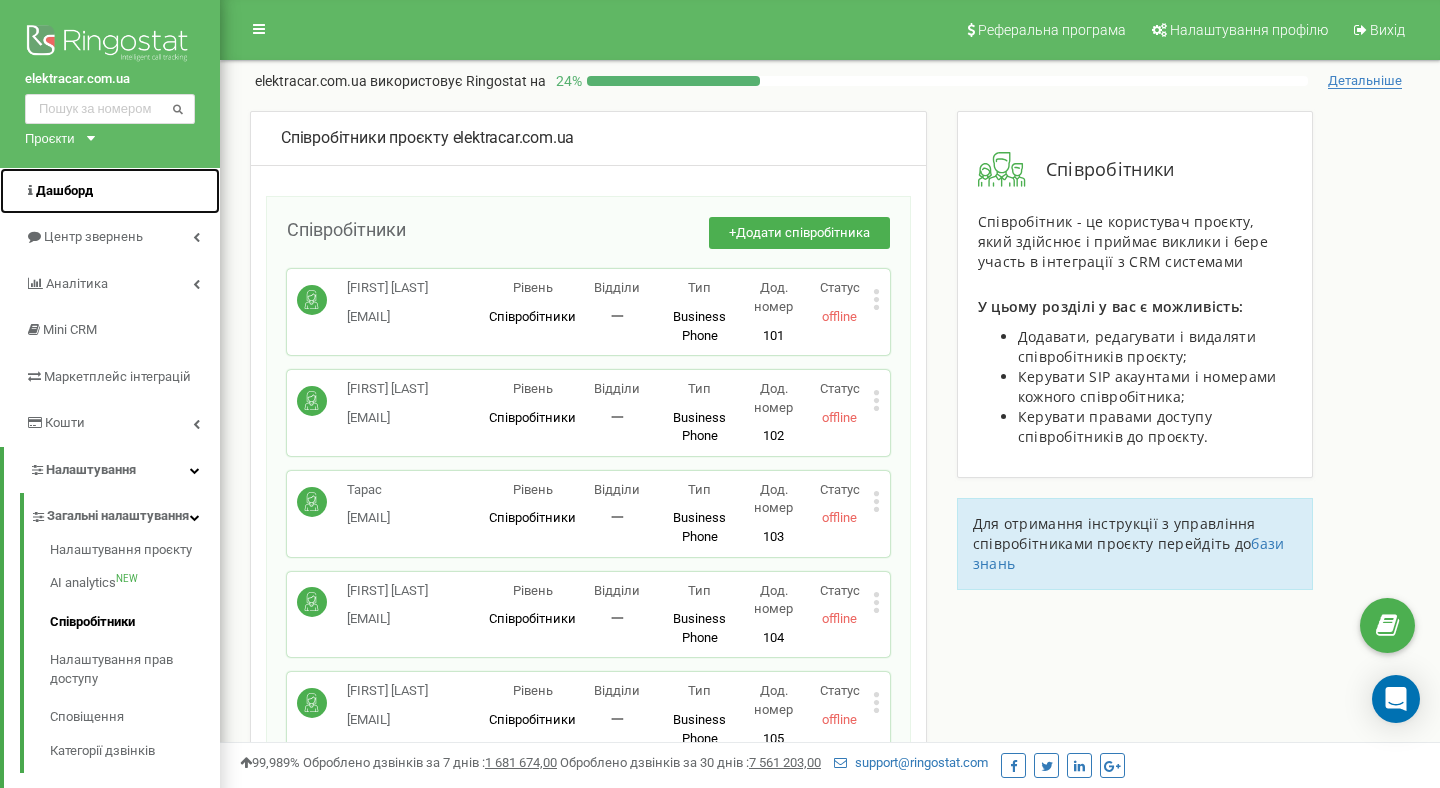 click on "Дашборд" at bounding box center (64, 190) 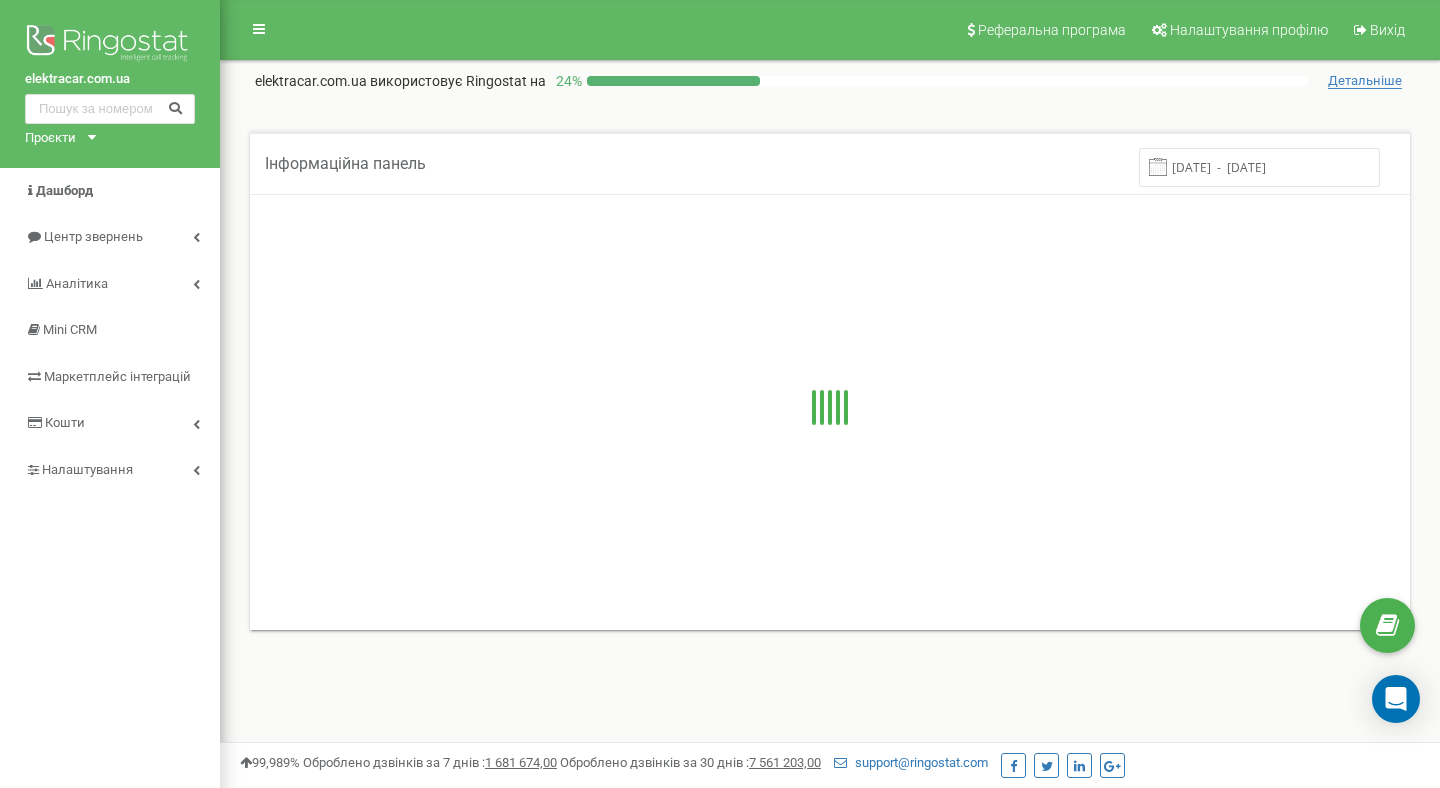 scroll, scrollTop: 0, scrollLeft: 0, axis: both 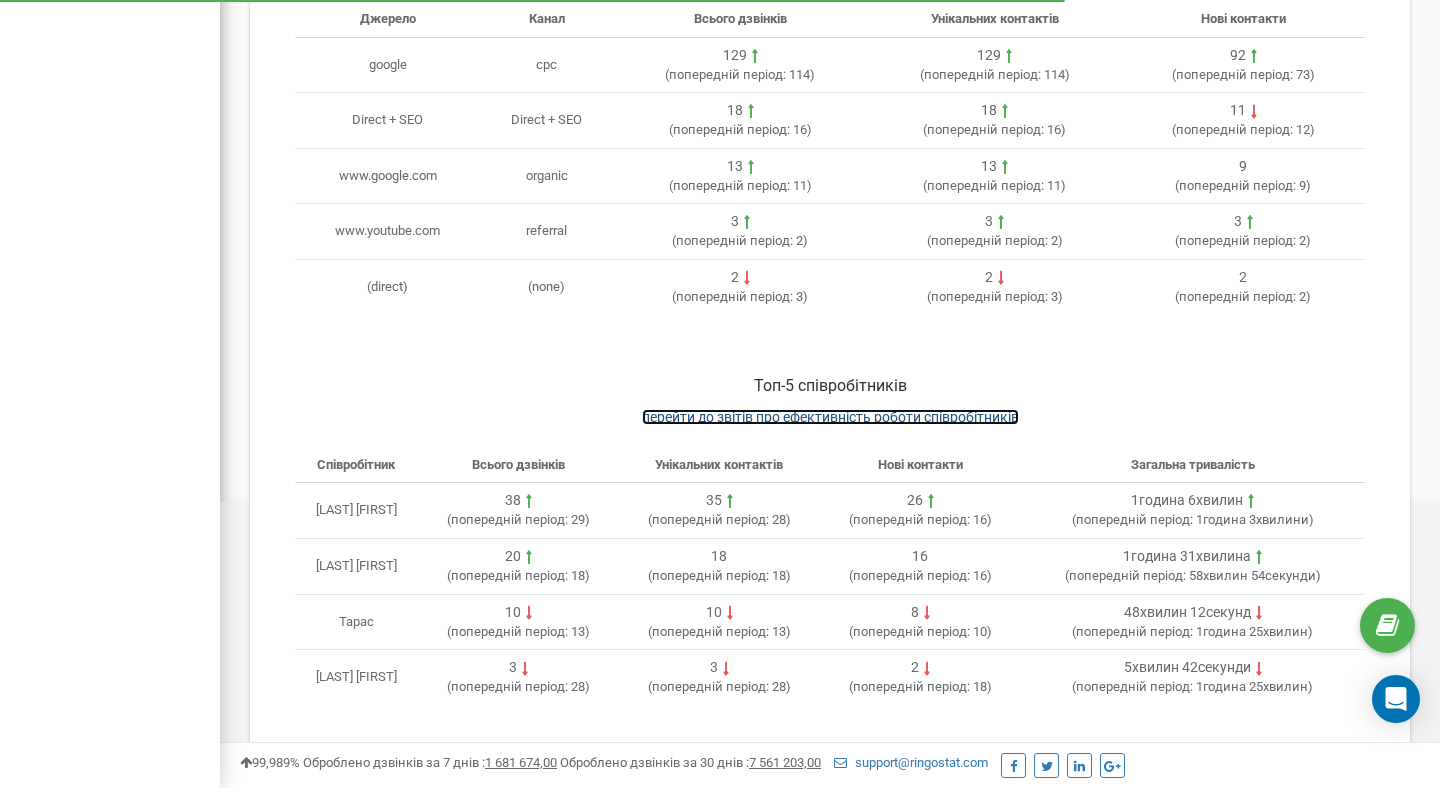 click on "перейти до звітів про ефективність роботи співробітників" at bounding box center (830, 417) 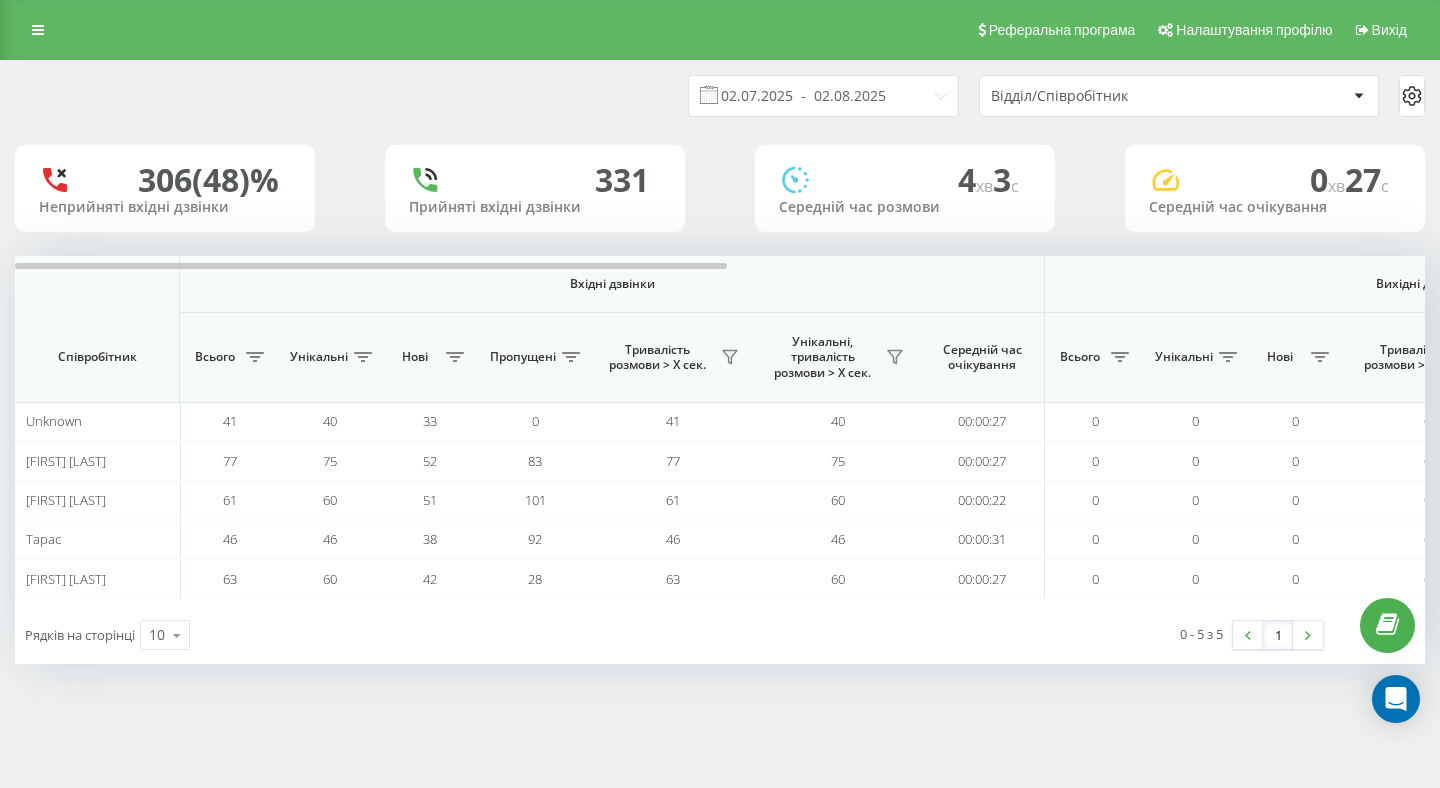scroll, scrollTop: 0, scrollLeft: 0, axis: both 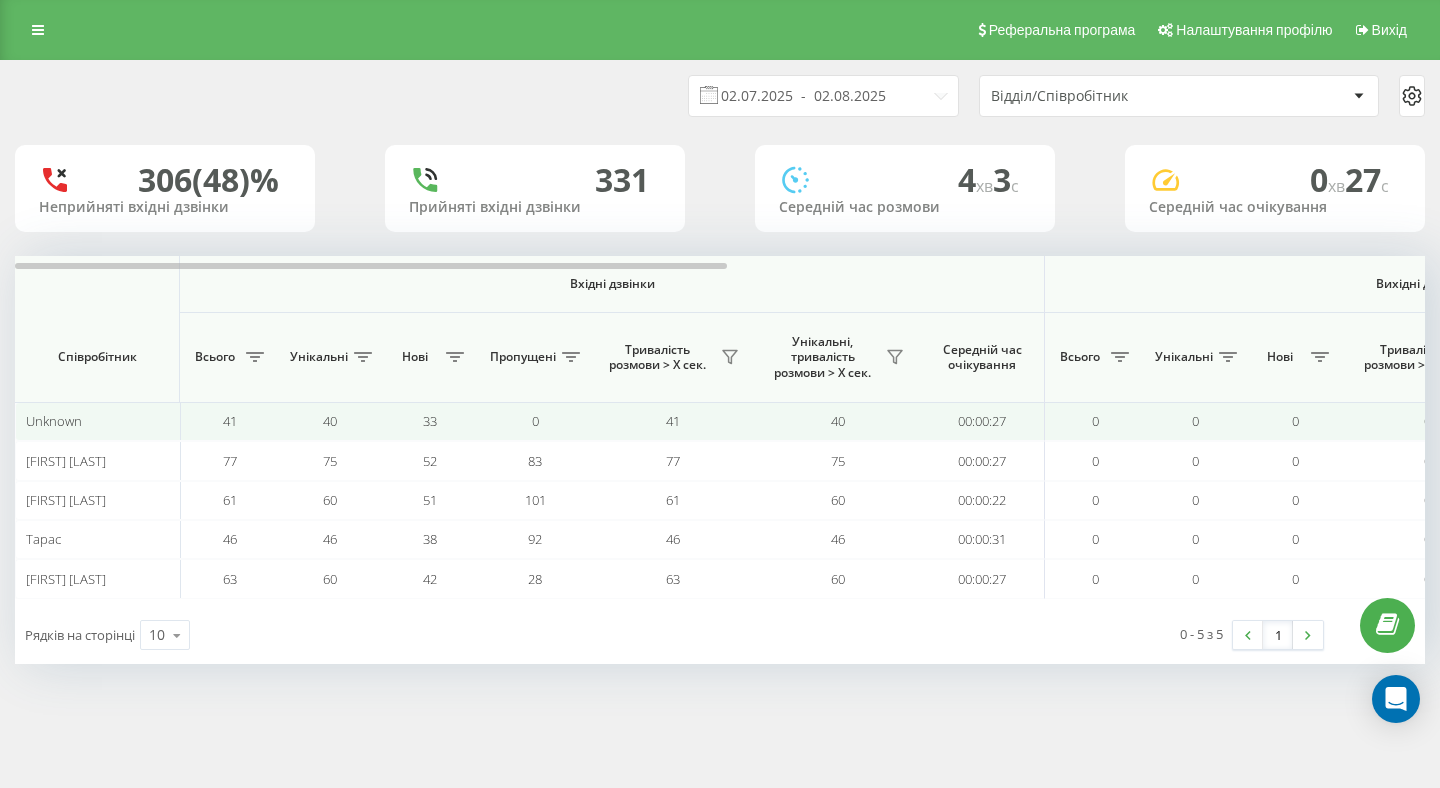 click on "Unknown" at bounding box center [54, 421] 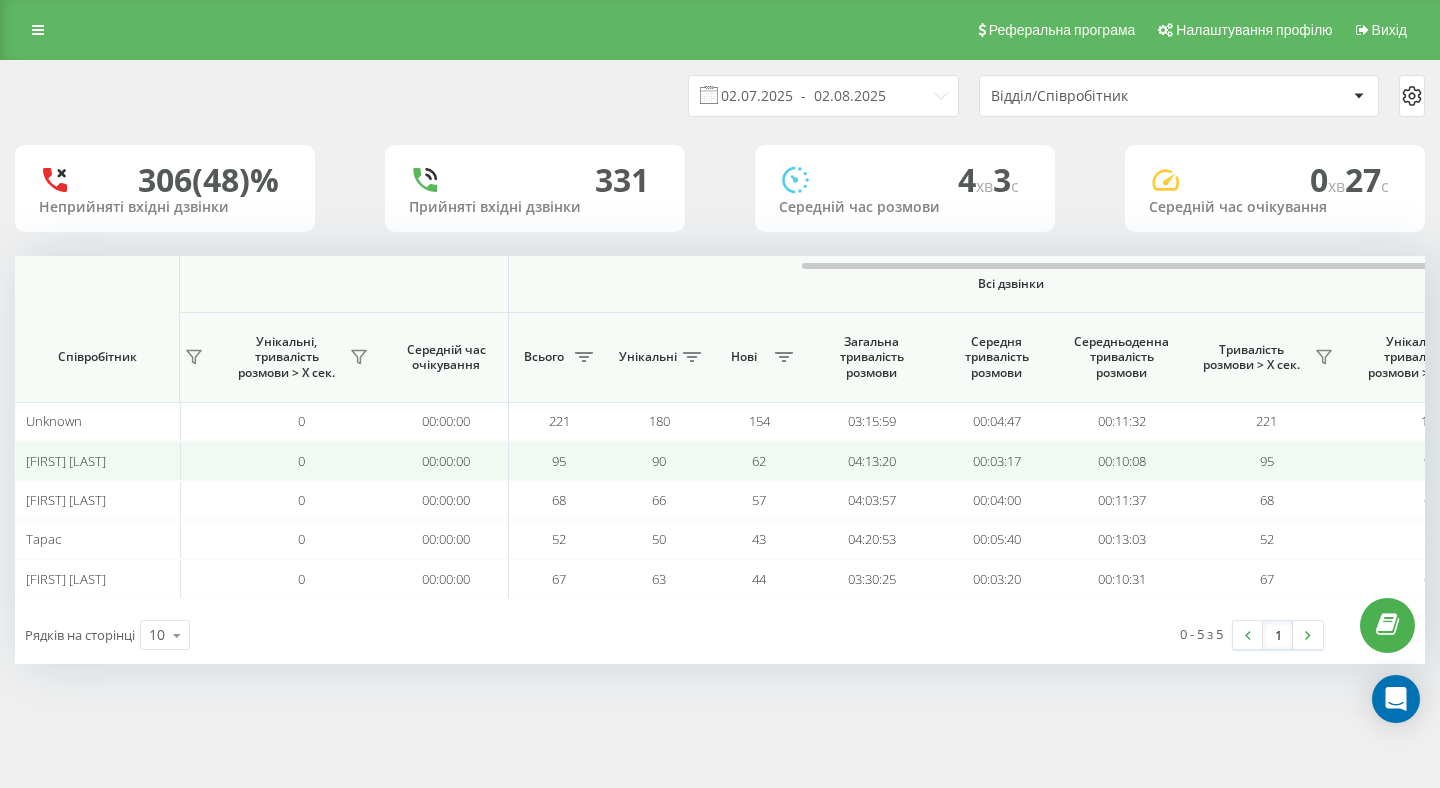 scroll, scrollTop: 0, scrollLeft: 1380, axis: horizontal 